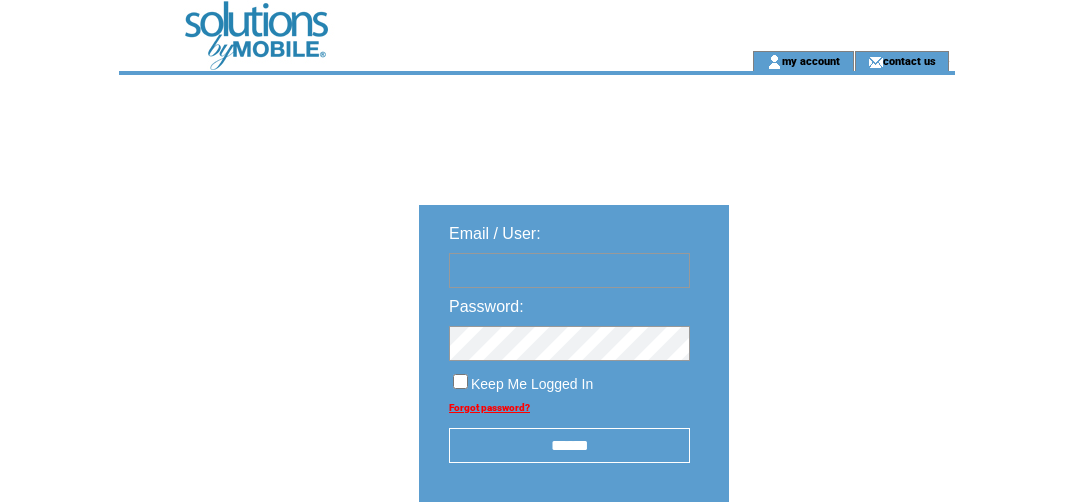scroll, scrollTop: 0, scrollLeft: 0, axis: both 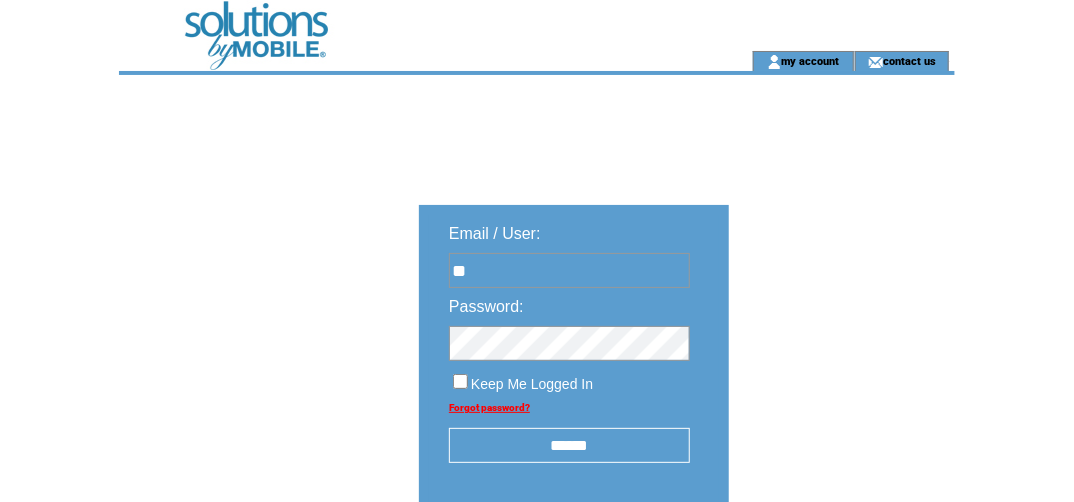 type on "**********" 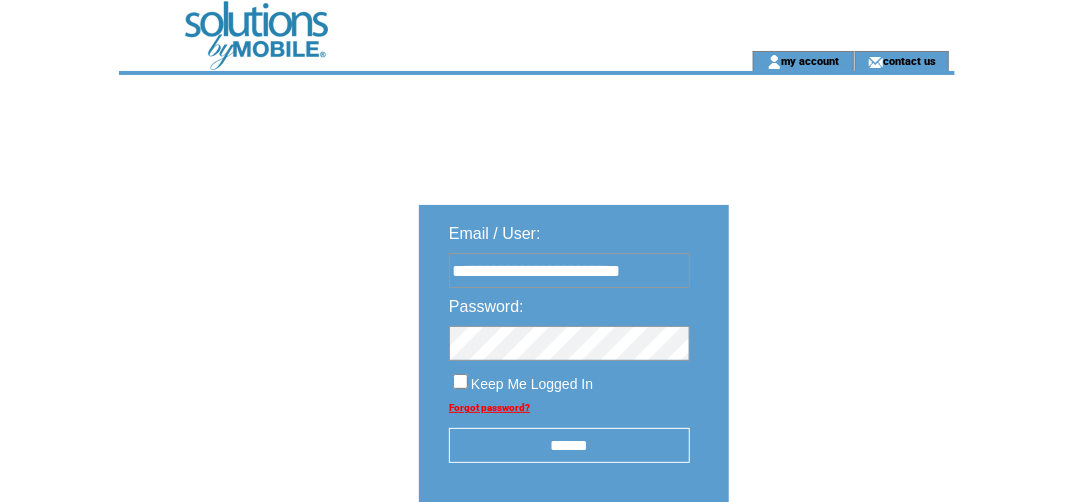 click on "******" at bounding box center [569, 445] 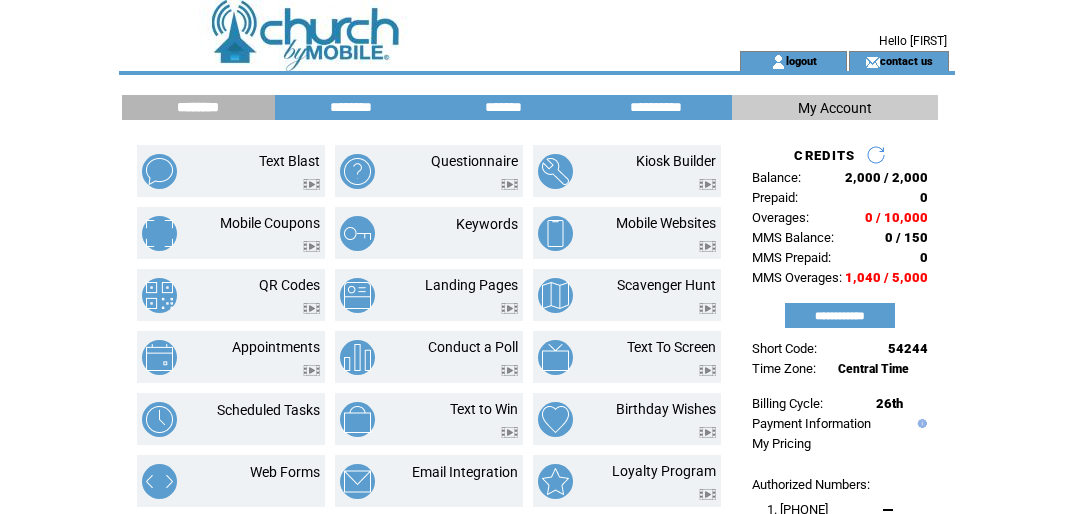 scroll, scrollTop: 393, scrollLeft: 0, axis: vertical 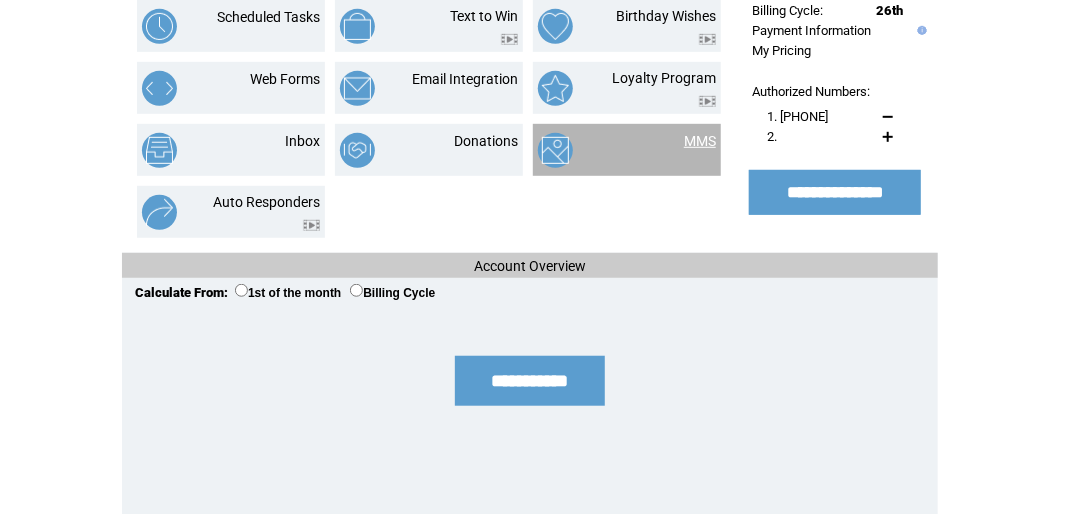 click on "MMS" at bounding box center [700, 141] 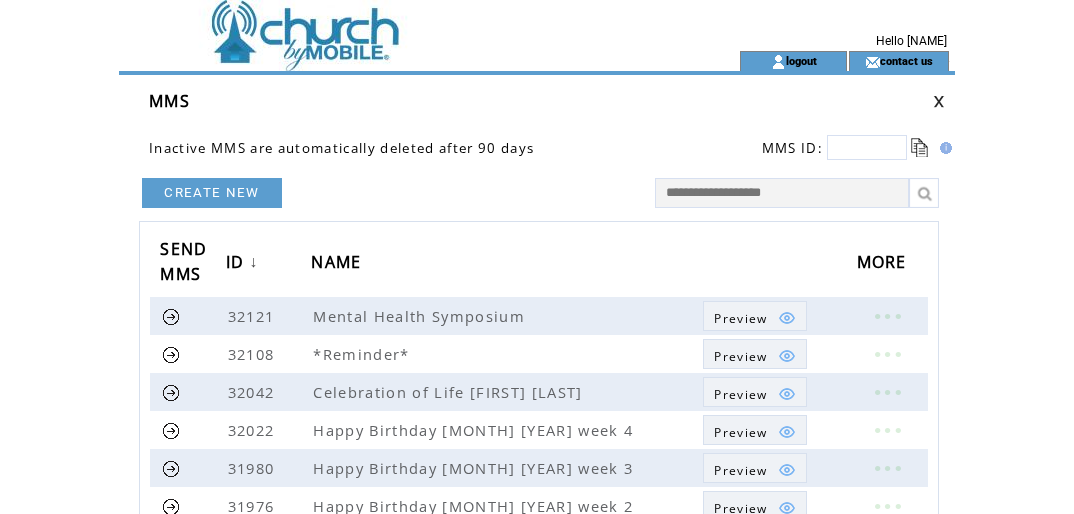 scroll, scrollTop: 0, scrollLeft: 0, axis: both 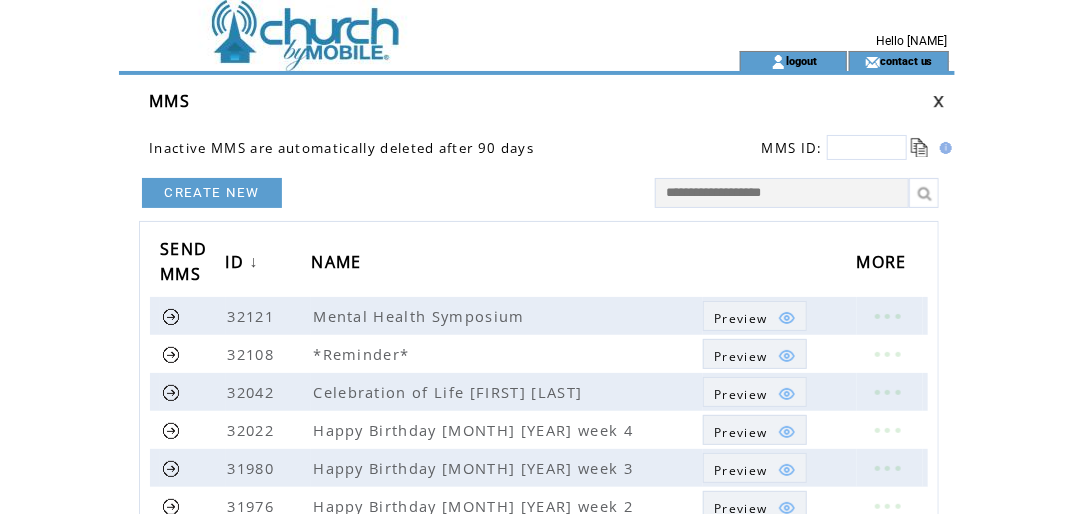 click on "CREATE NEW" at bounding box center (212, 193) 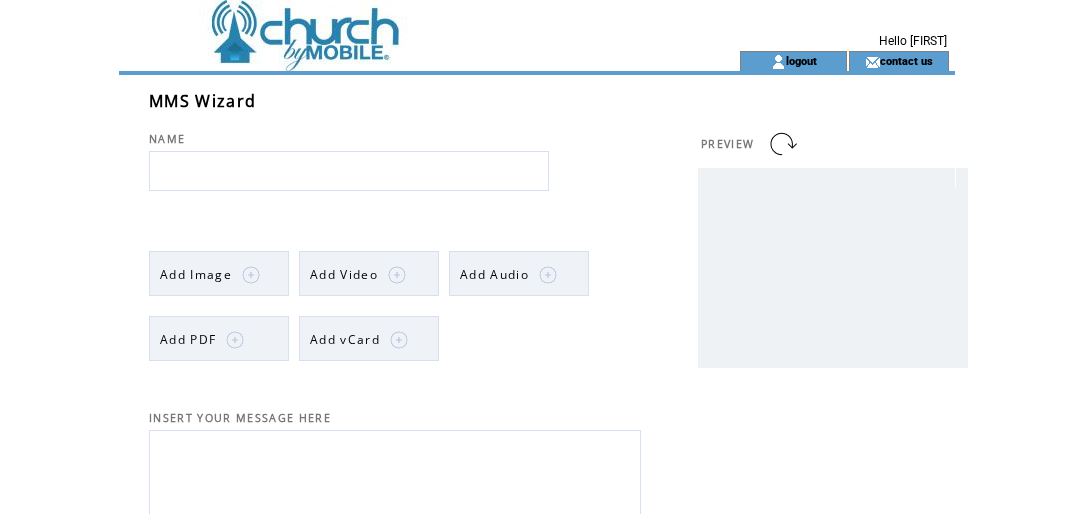 scroll, scrollTop: 0, scrollLeft: 0, axis: both 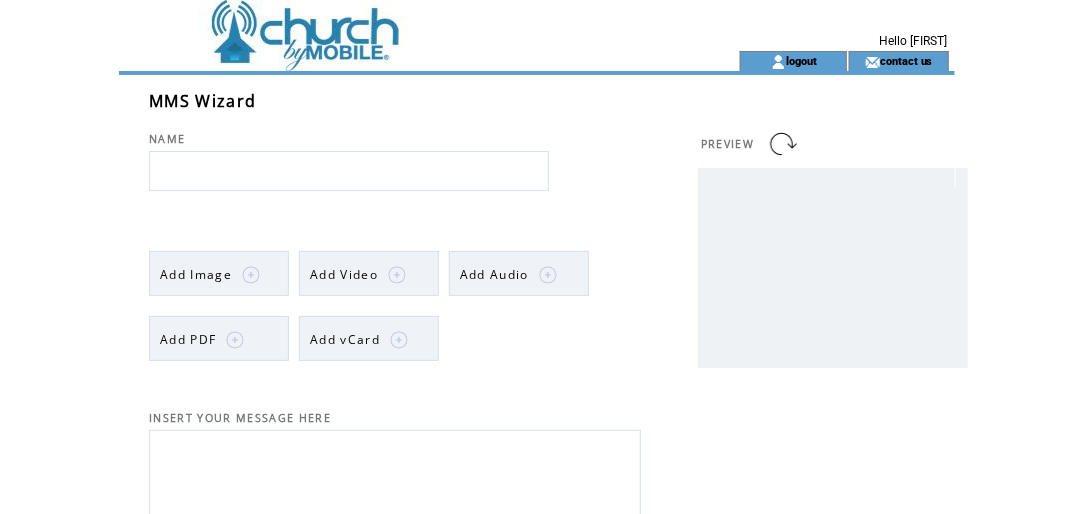 click at bounding box center (349, 171) 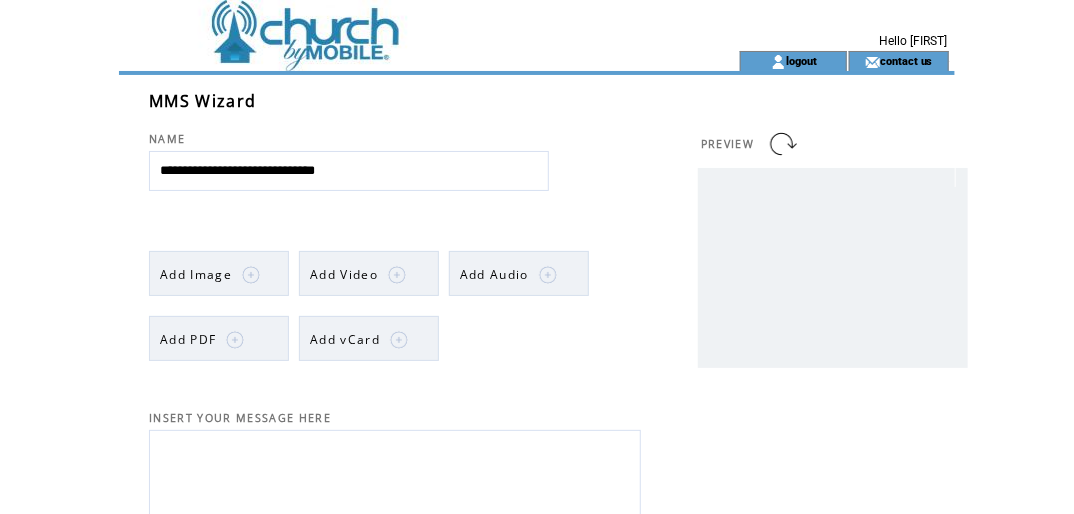 click on "**********" at bounding box center (349, 171) 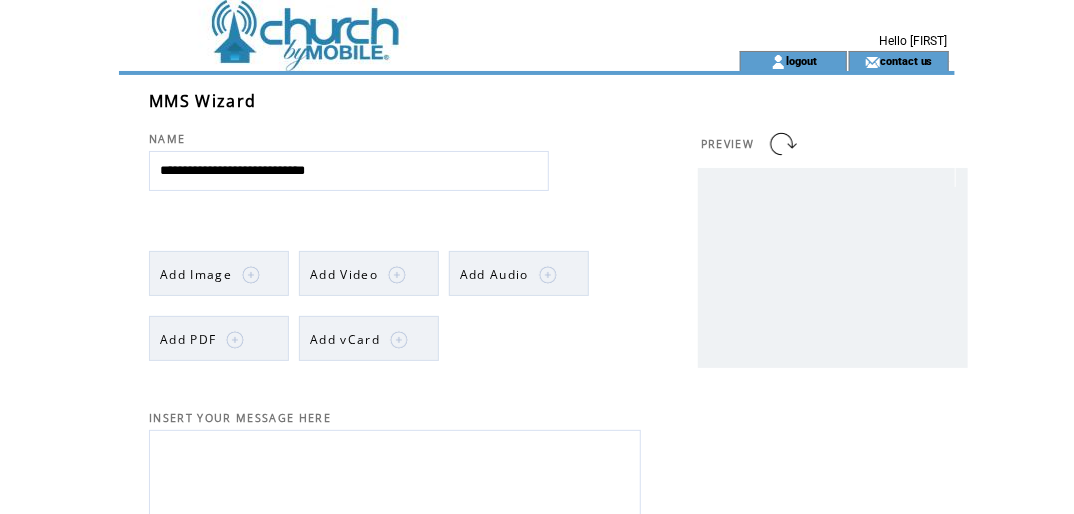 click on "**********" at bounding box center (349, 171) 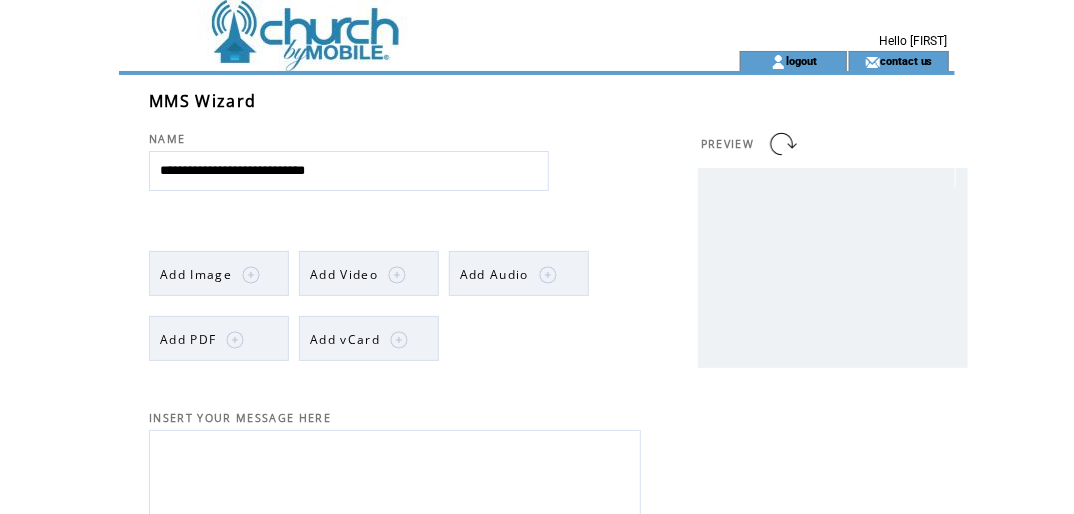 click on "**********" at bounding box center [349, 171] 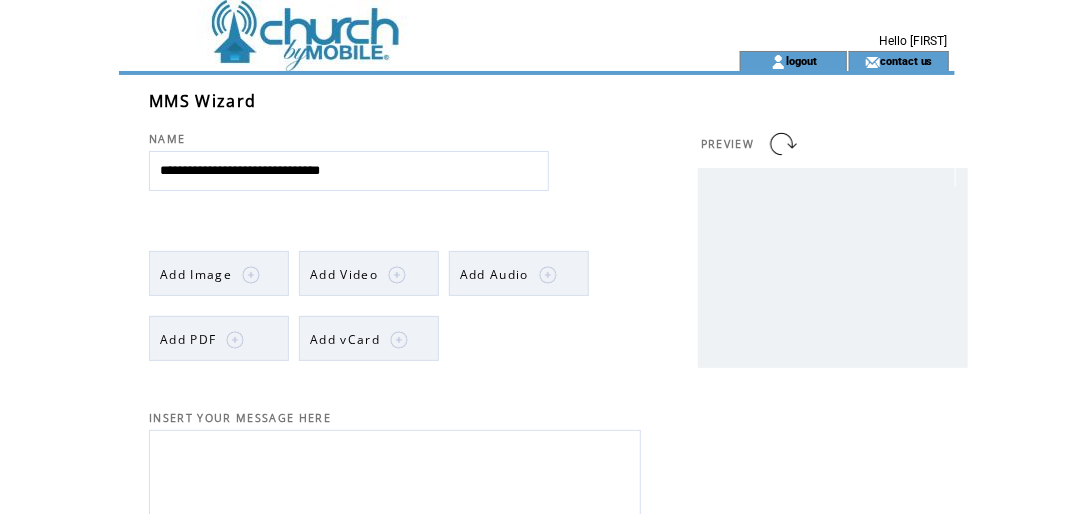 type on "**********" 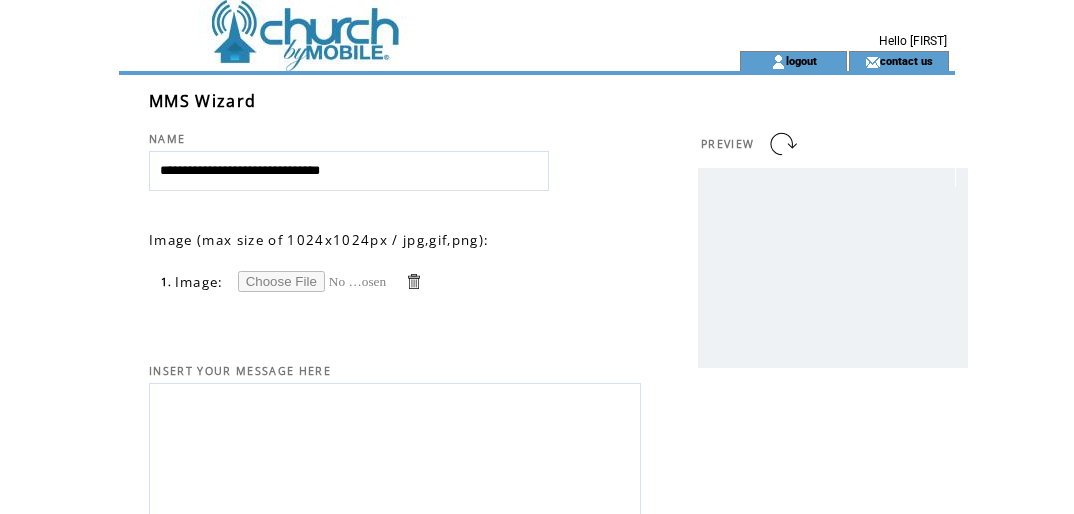 scroll, scrollTop: 0, scrollLeft: 0, axis: both 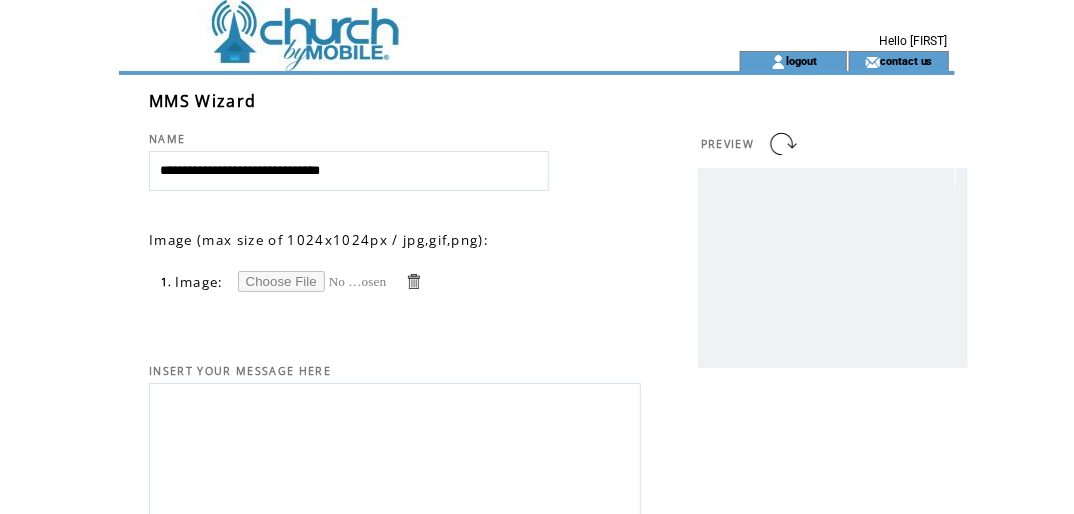 click at bounding box center [313, 281] 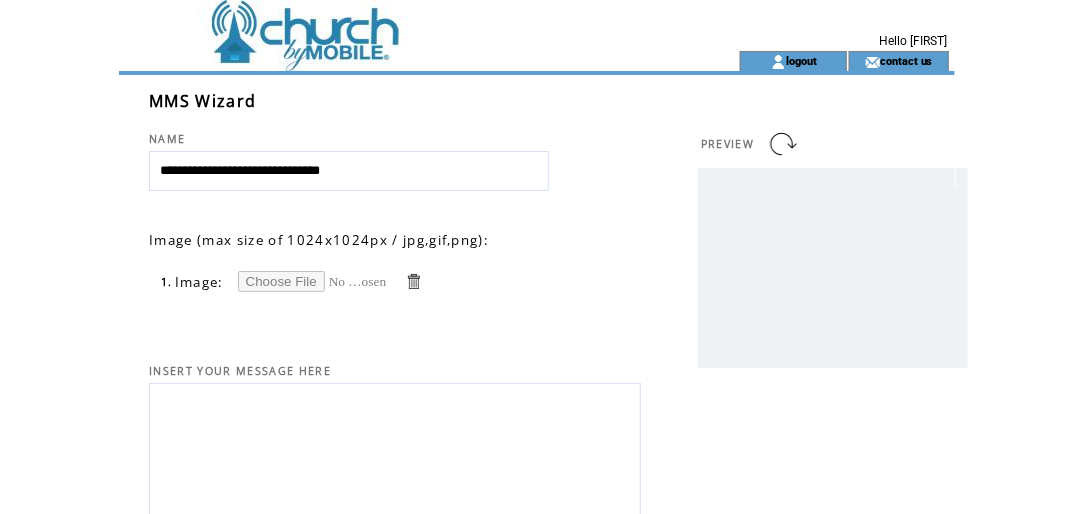 drag, startPoint x: 468, startPoint y: 189, endPoint x: 908, endPoint y: 235, distance: 442.398 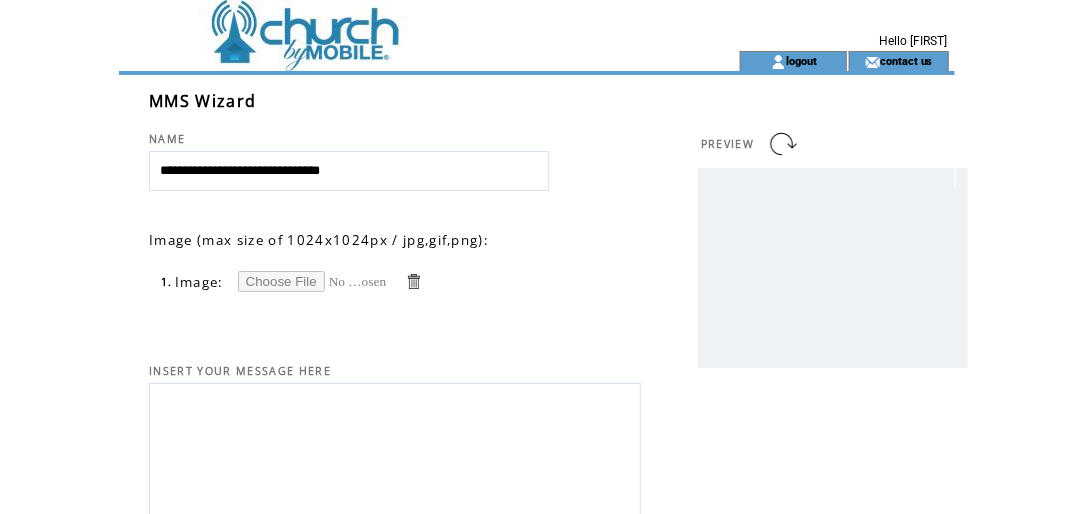 click at bounding box center [833, 268] 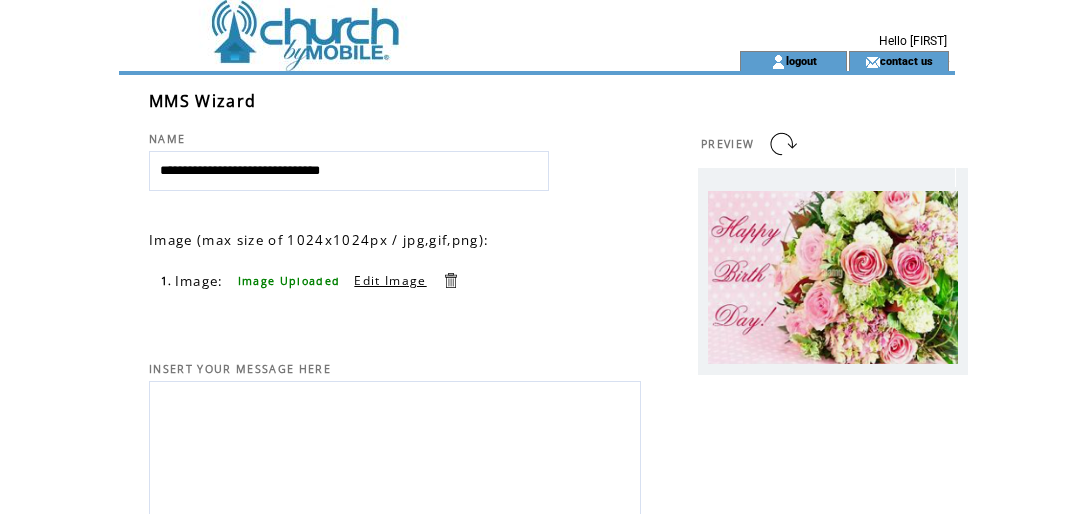 scroll, scrollTop: 0, scrollLeft: 0, axis: both 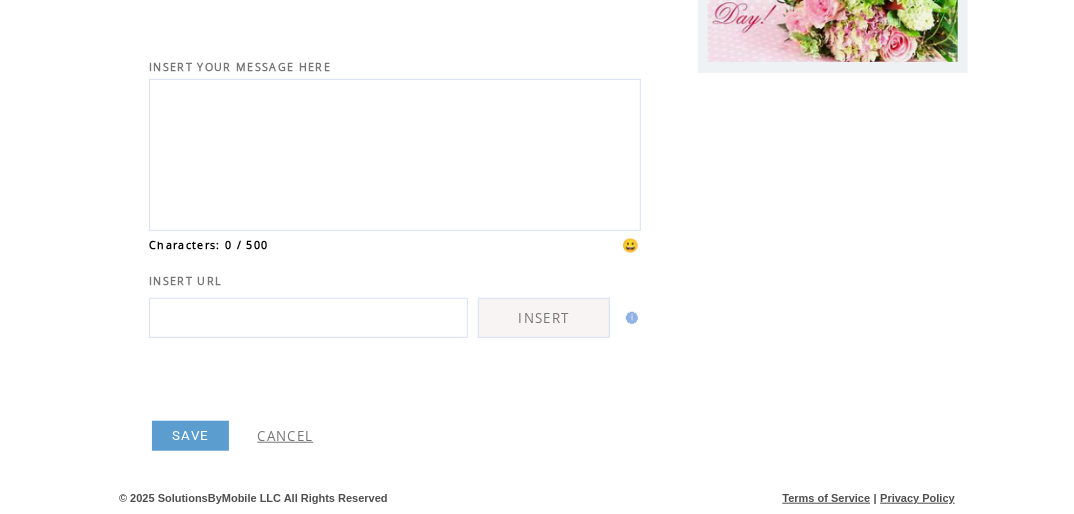 click on "SAVE" at bounding box center (190, 436) 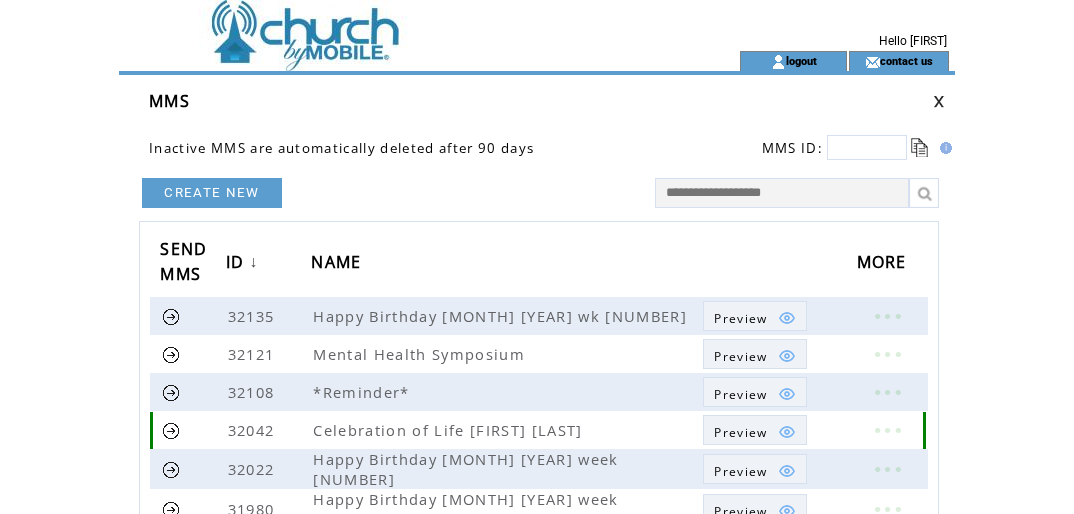 scroll, scrollTop: 0, scrollLeft: 0, axis: both 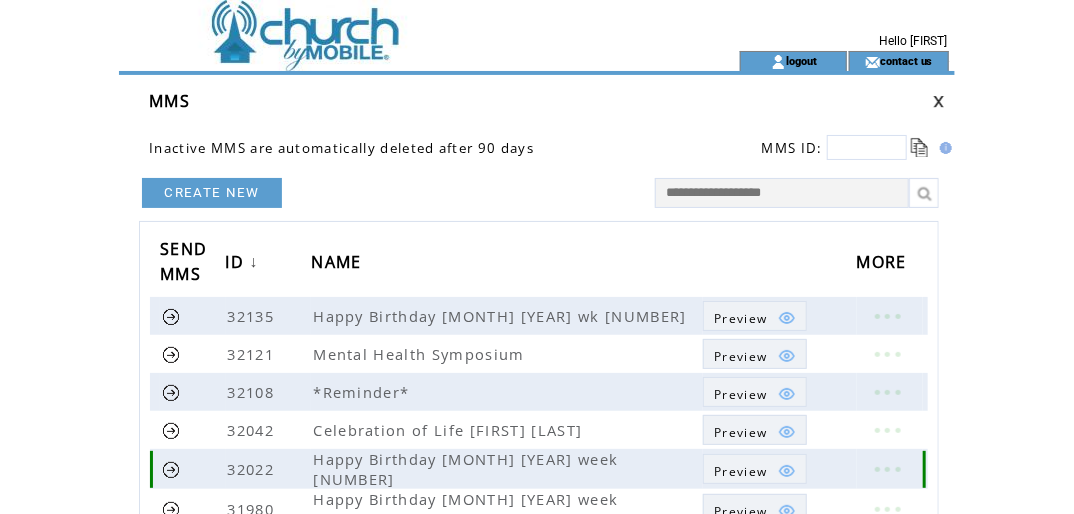 click on "Preview" at bounding box center (740, 471) 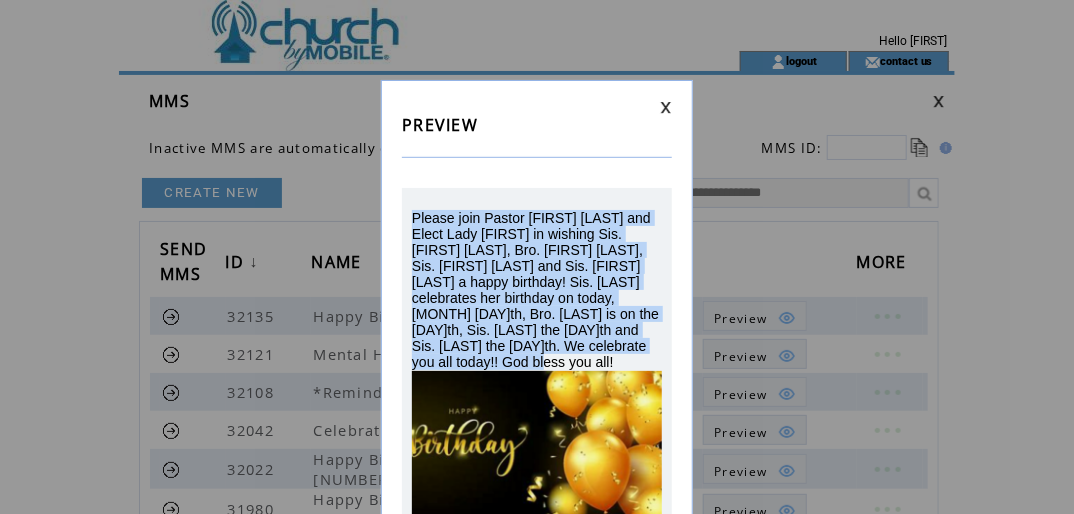 drag, startPoint x: 411, startPoint y: 216, endPoint x: 638, endPoint y: 368, distance: 273.1904 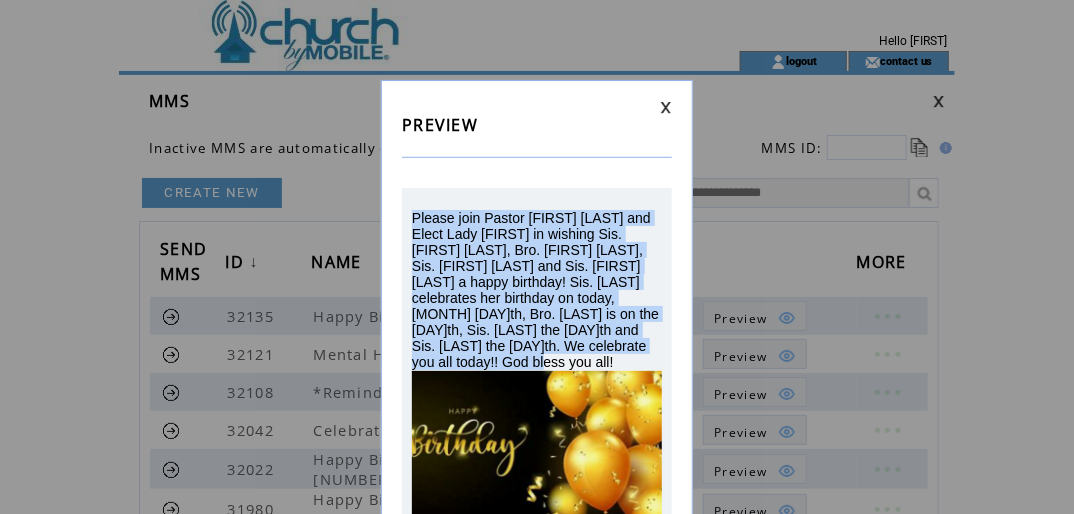 copy on "Please join Pastor Sterling Mealancon and Elect Lady Antoinette in wishing Sis. Chantell Gelin, Bro. Christian Ponds, Sis. Beverly Simon and Sis. Kelsie Cobb a happy birthday! Sis. Gelin celebrates her birthday on today, July 20th, Bro. Ponds is on the 22nd, Sis. Beverly the 23rd and Sis. Kelsie the 25th. We celebrate you all today!! God bless you all!" 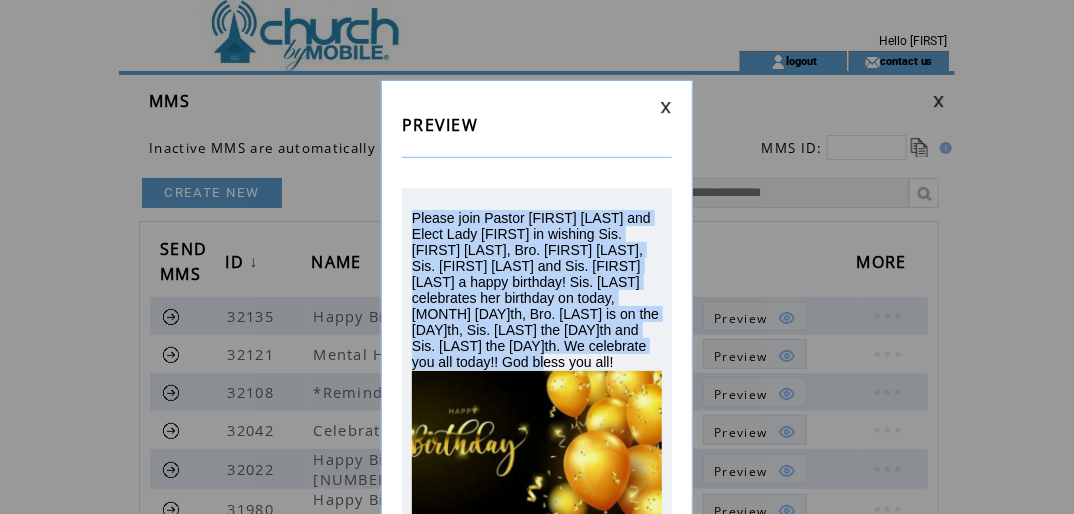 click at bounding box center (666, 107) 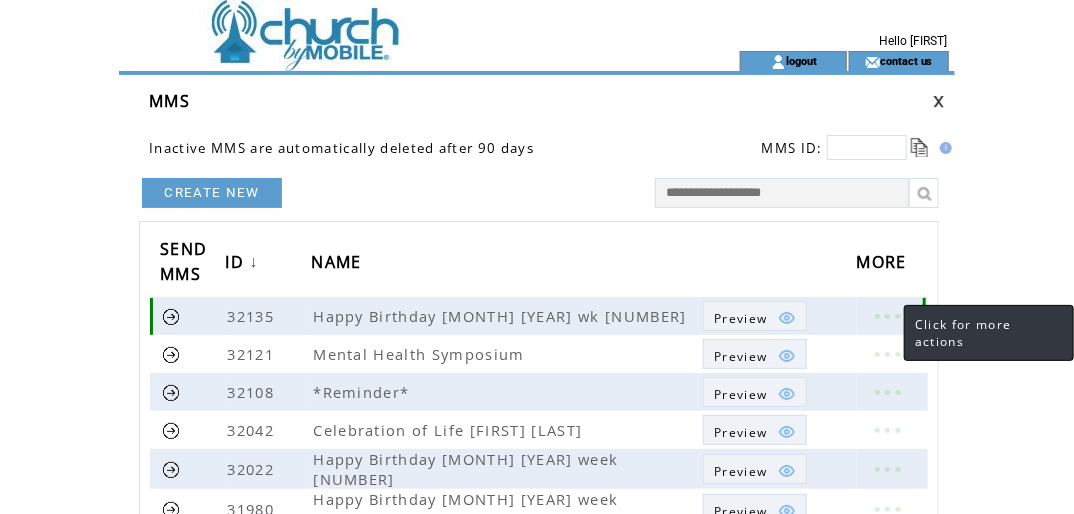 click at bounding box center [887, 316] 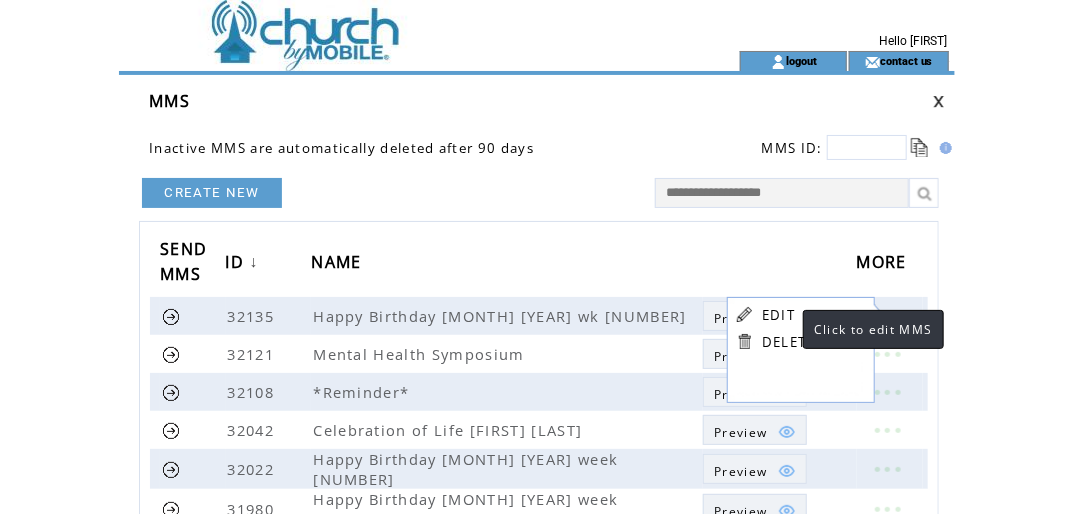 click on "EDIT" at bounding box center (778, 315) 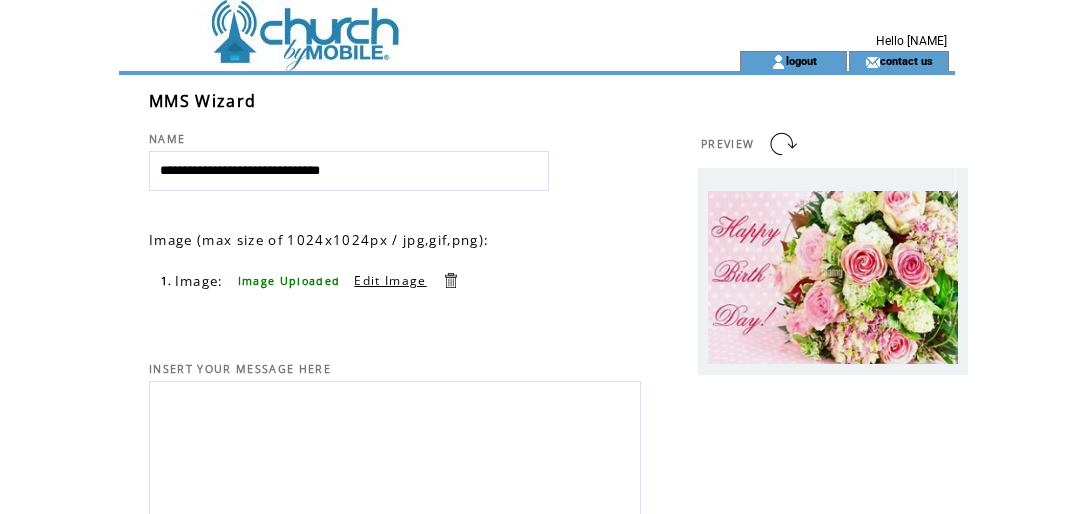 scroll, scrollTop: 0, scrollLeft: 0, axis: both 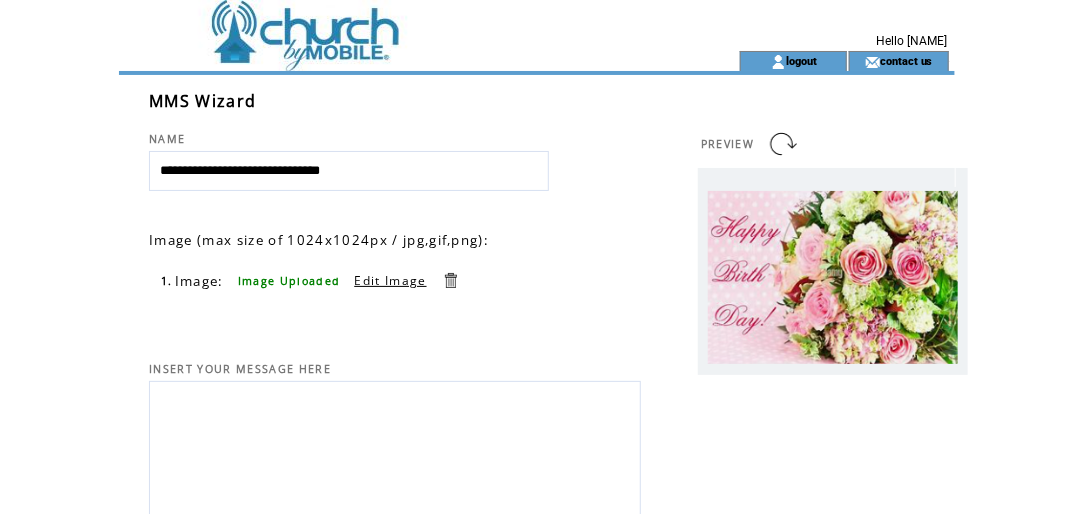 click at bounding box center [395, 454] 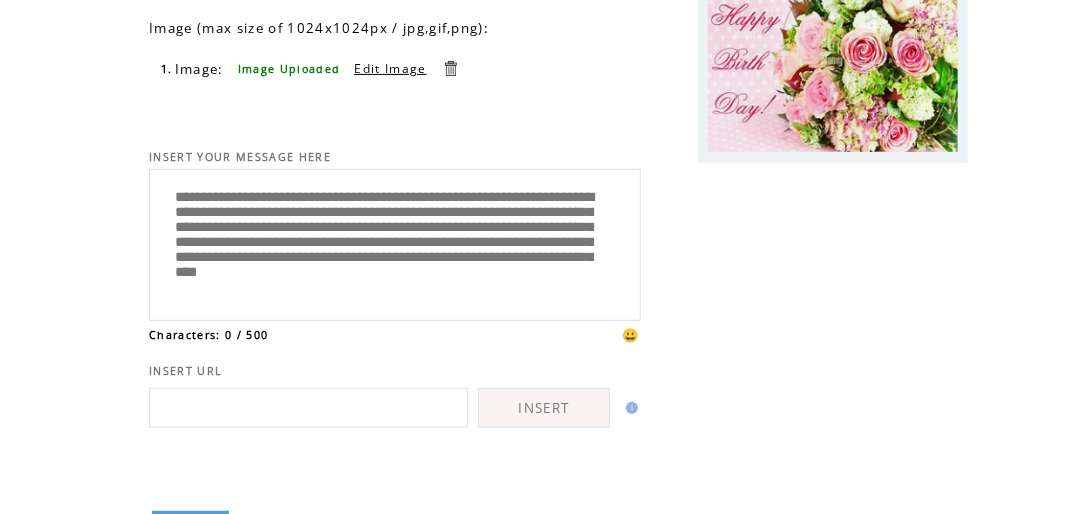 scroll, scrollTop: 216, scrollLeft: 0, axis: vertical 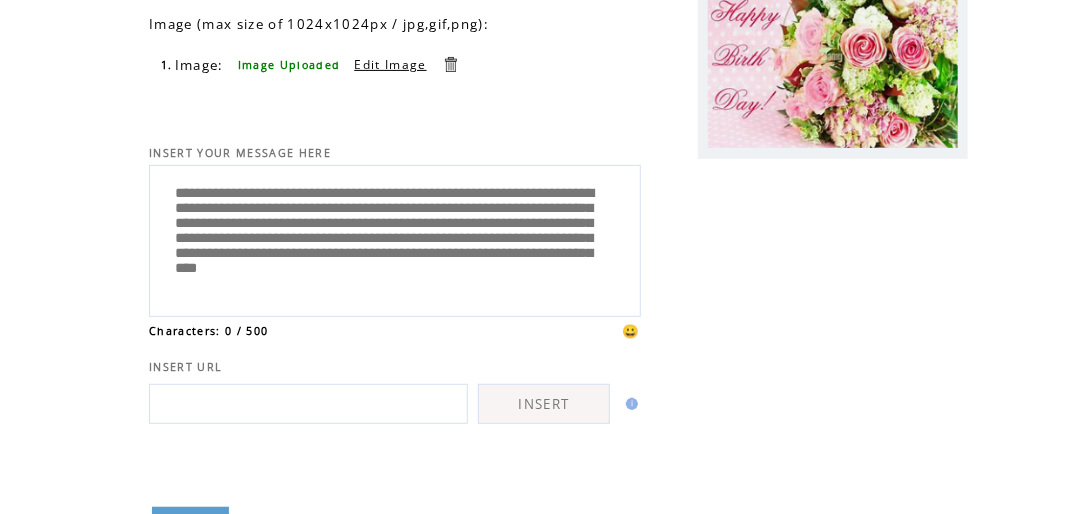 drag, startPoint x: 353, startPoint y: 211, endPoint x: 212, endPoint y: 256, distance: 148.00676 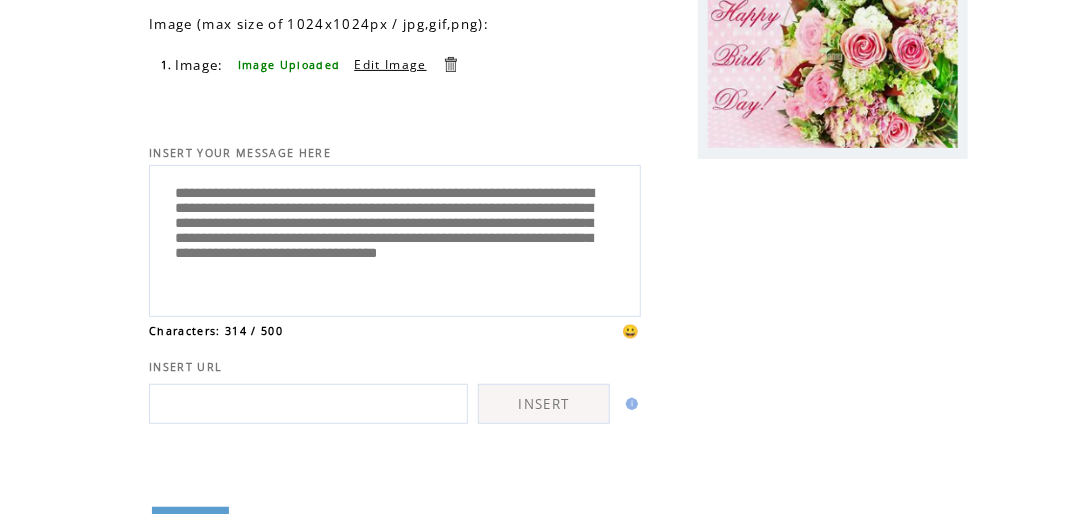 drag, startPoint x: 444, startPoint y: 232, endPoint x: 522, endPoint y: 236, distance: 78.10249 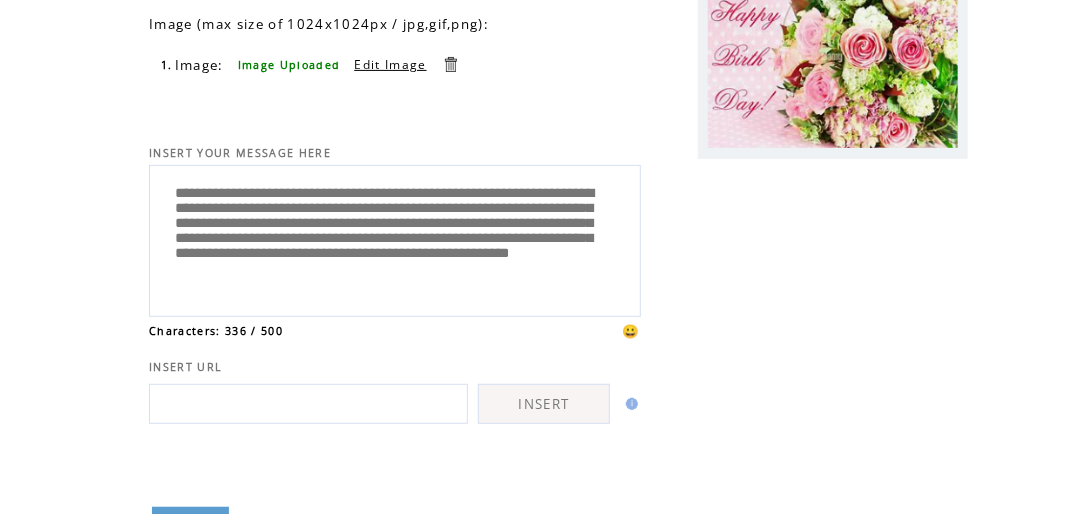 click on "**********" at bounding box center (395, 238) 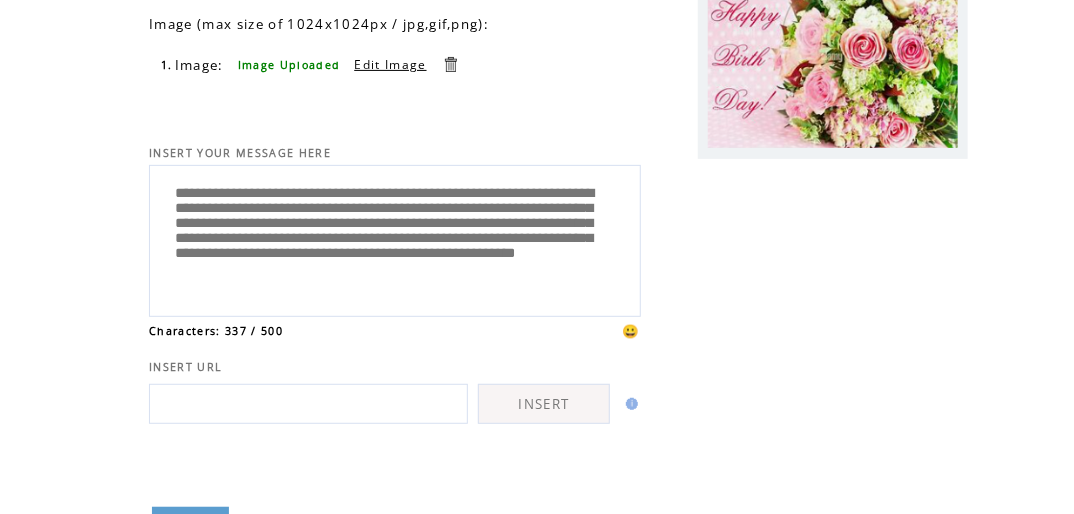 drag, startPoint x: 172, startPoint y: 276, endPoint x: 244, endPoint y: 276, distance: 72 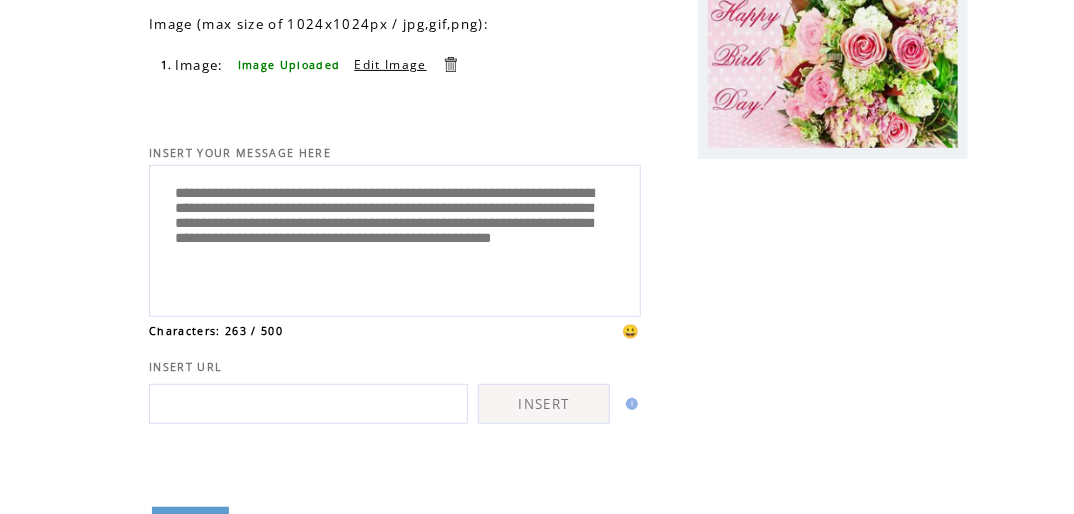 drag, startPoint x: 423, startPoint y: 276, endPoint x: 442, endPoint y: 276, distance: 19 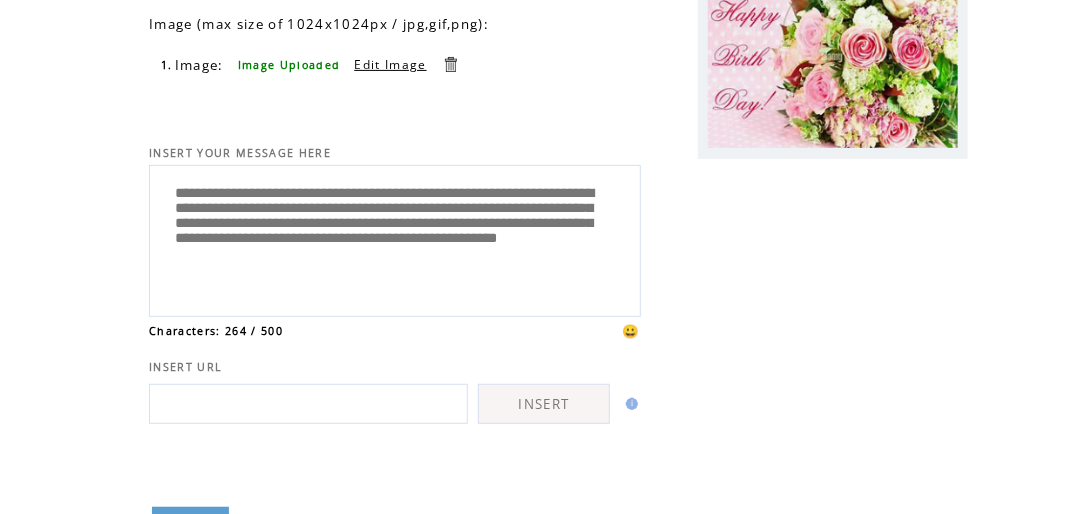 click on "**********" at bounding box center [395, 238] 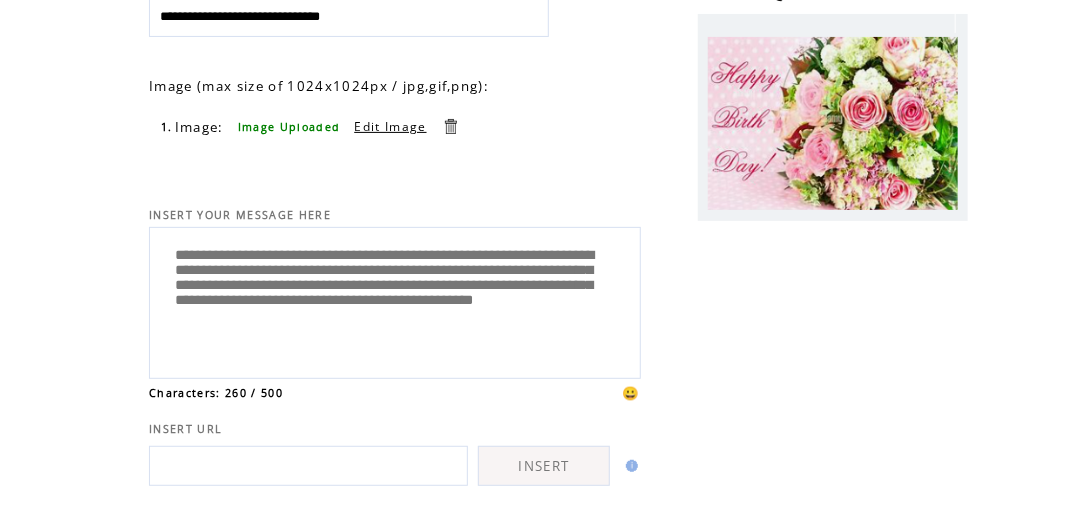 scroll, scrollTop: 336, scrollLeft: 0, axis: vertical 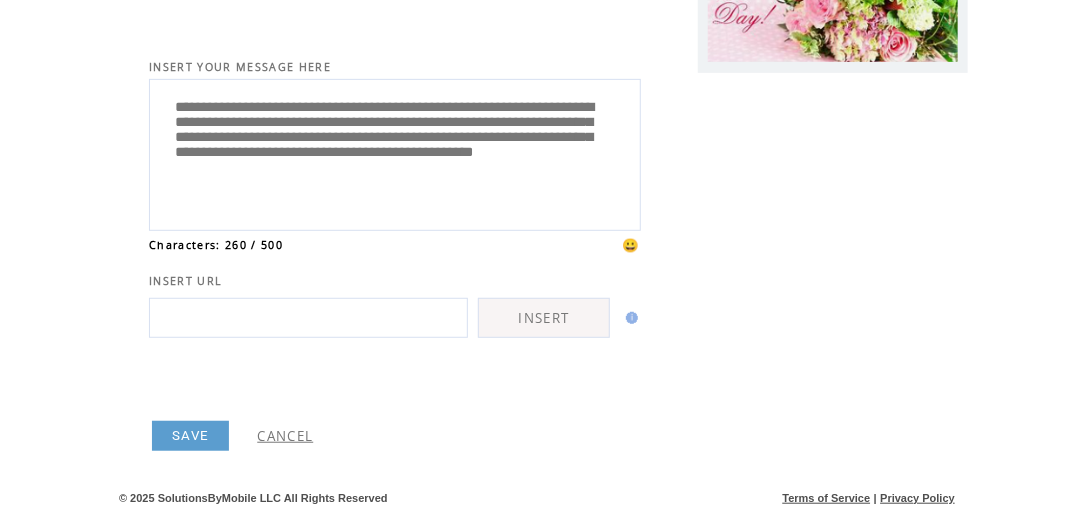 type on "**********" 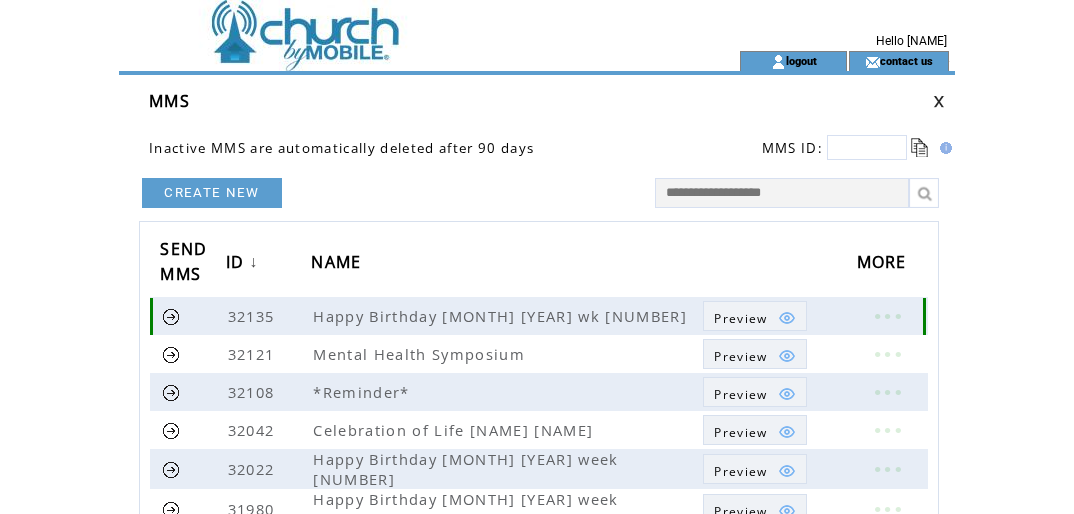 scroll, scrollTop: 0, scrollLeft: 0, axis: both 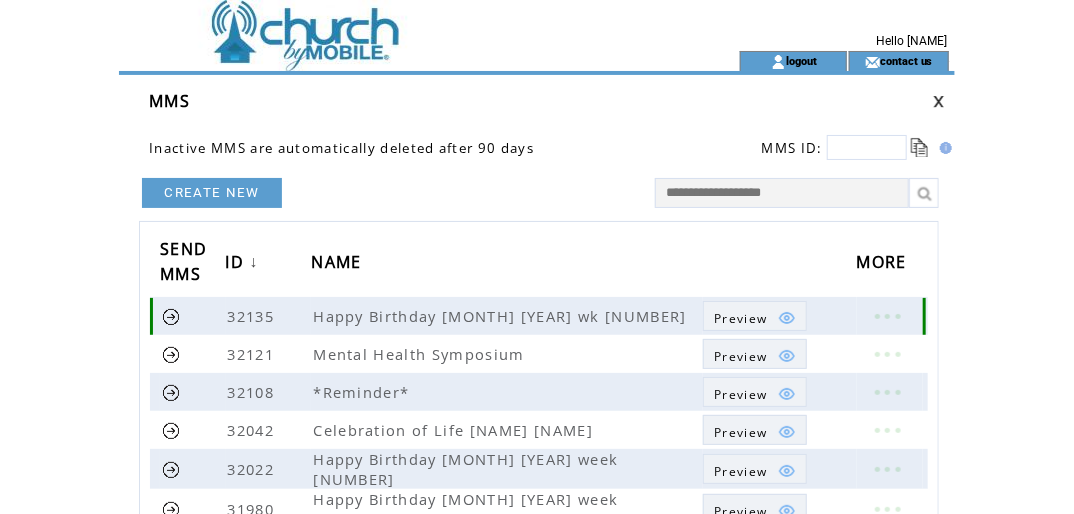 click at bounding box center (171, 316) 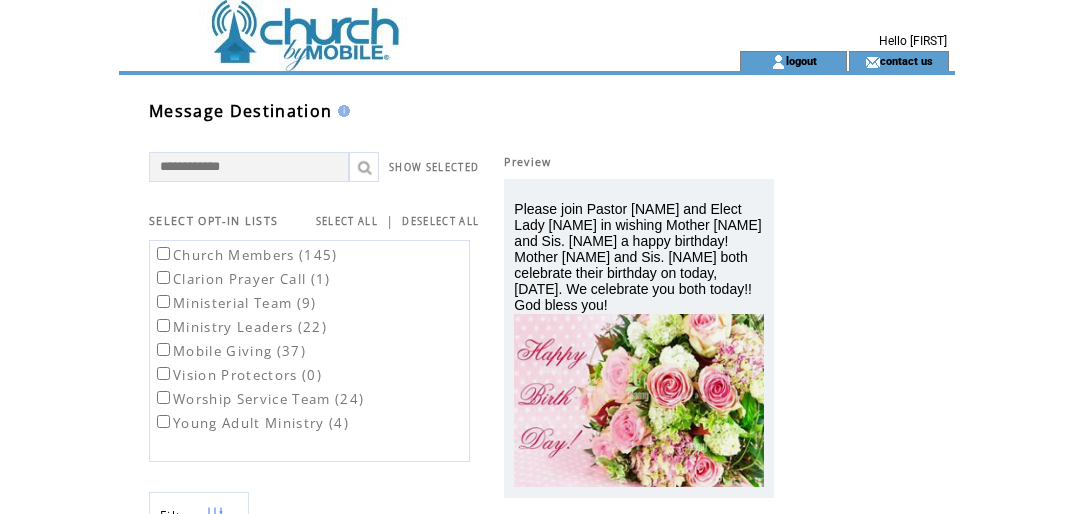 scroll, scrollTop: 0, scrollLeft: 0, axis: both 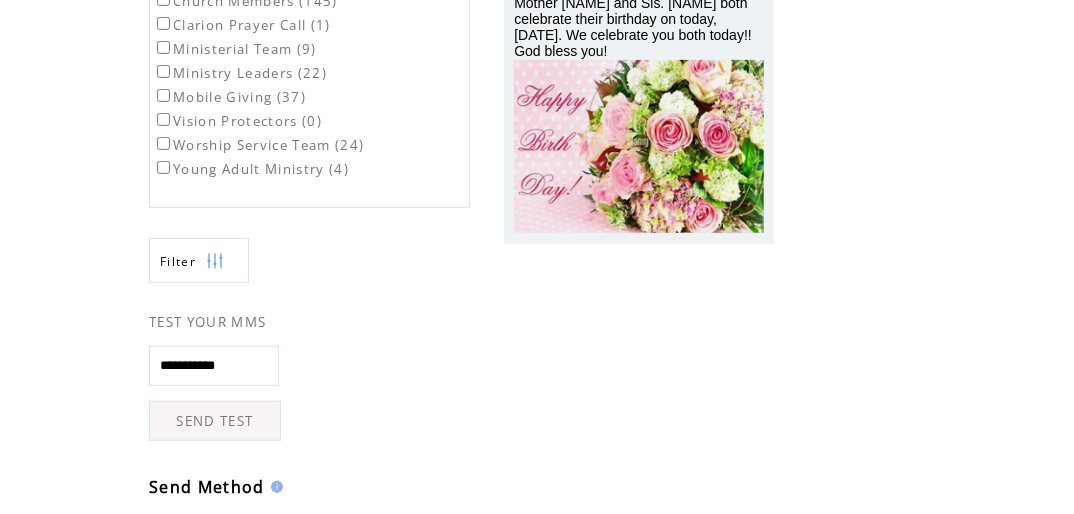 click on "SEND TEST" at bounding box center (215, 421) 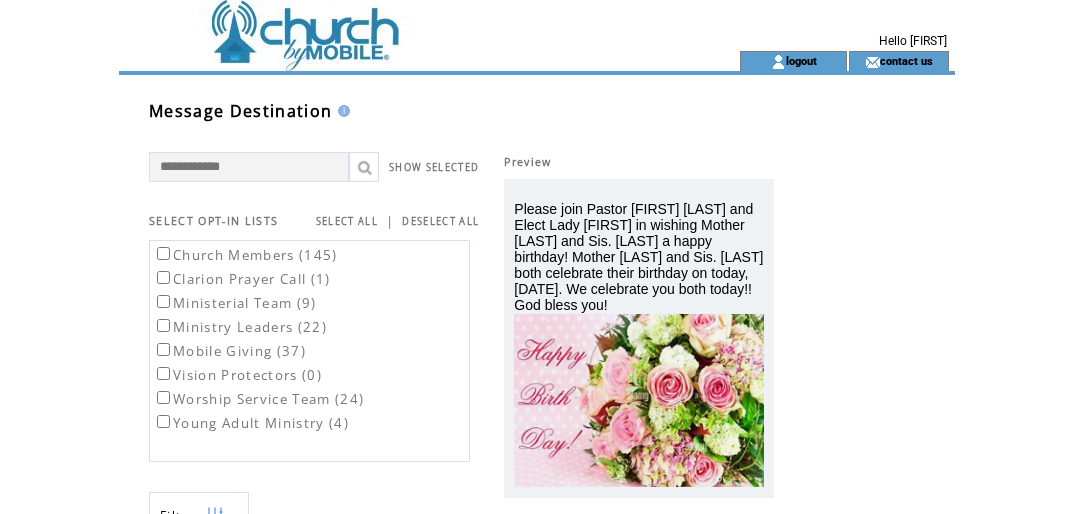 scroll, scrollTop: 0, scrollLeft: 0, axis: both 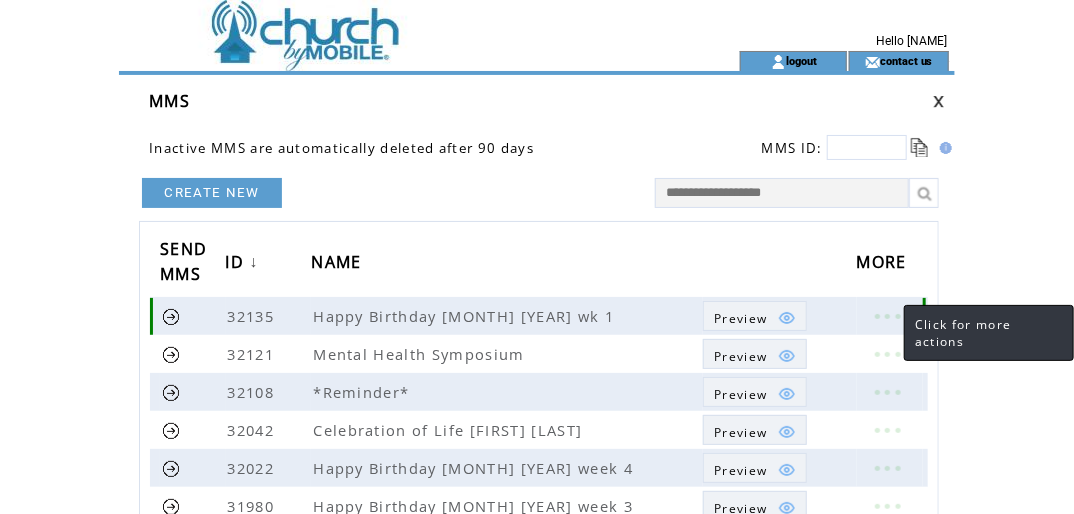 click at bounding box center (887, 316) 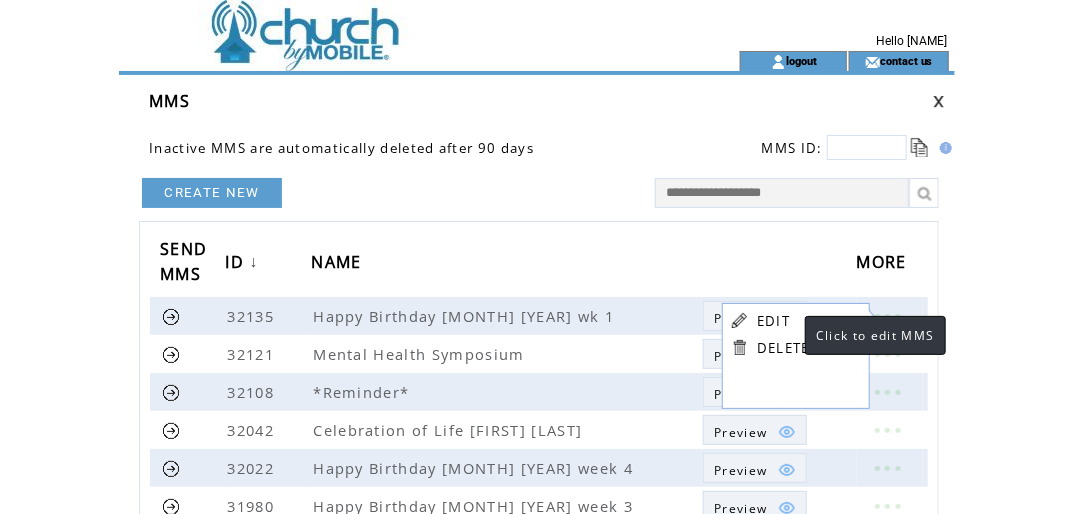 click on "EDIT" at bounding box center (773, 321) 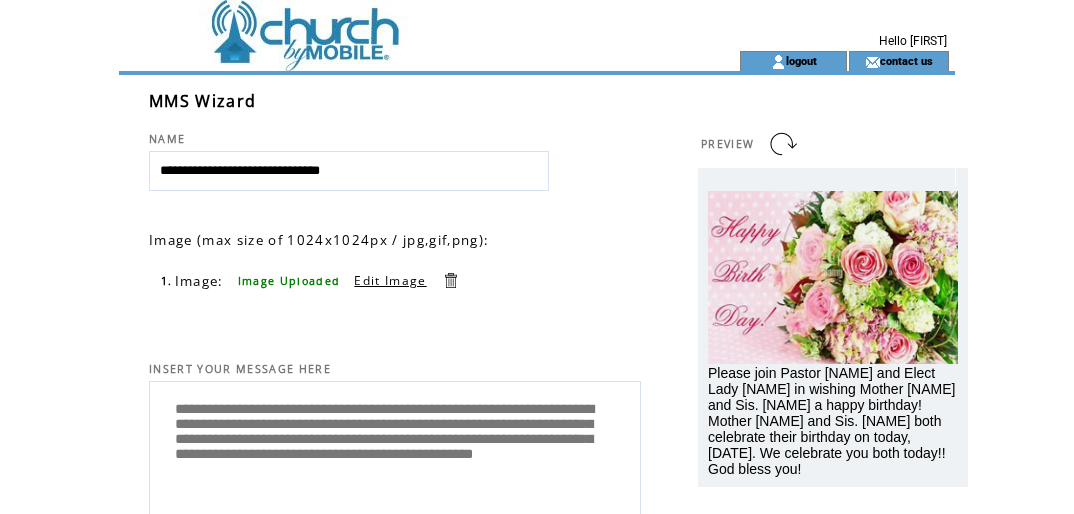 scroll, scrollTop: 0, scrollLeft: 0, axis: both 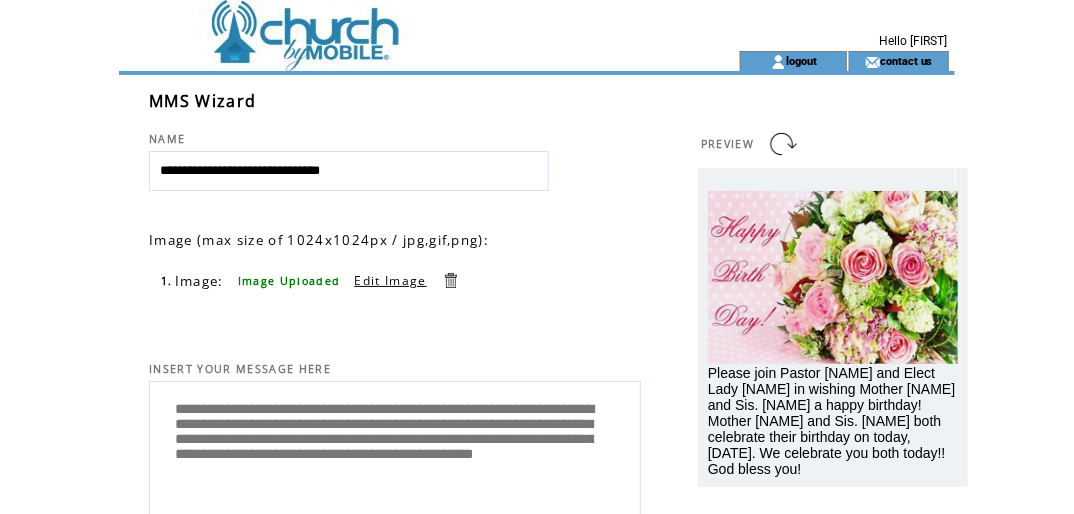 click on "Edit Image" at bounding box center [390, 280] 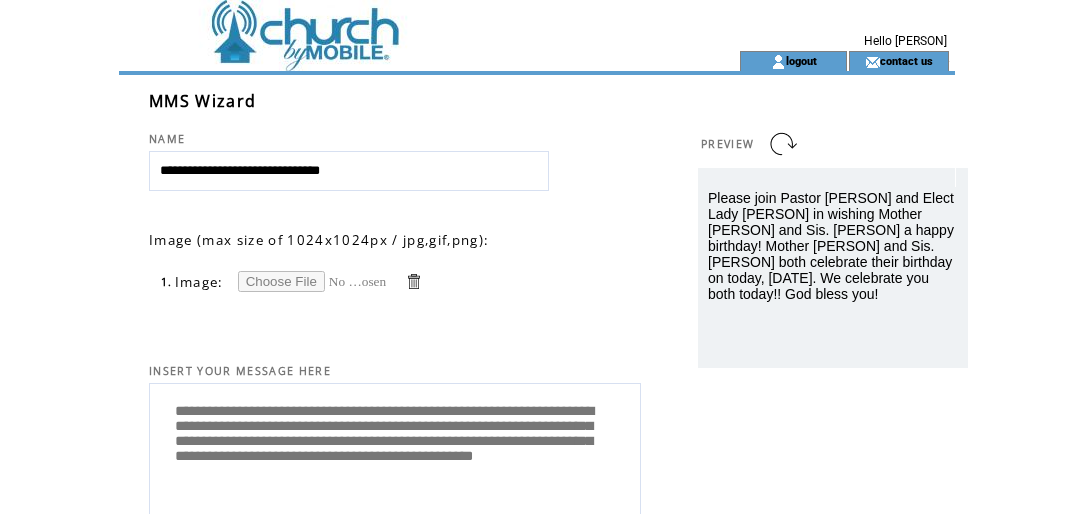 scroll, scrollTop: 0, scrollLeft: 0, axis: both 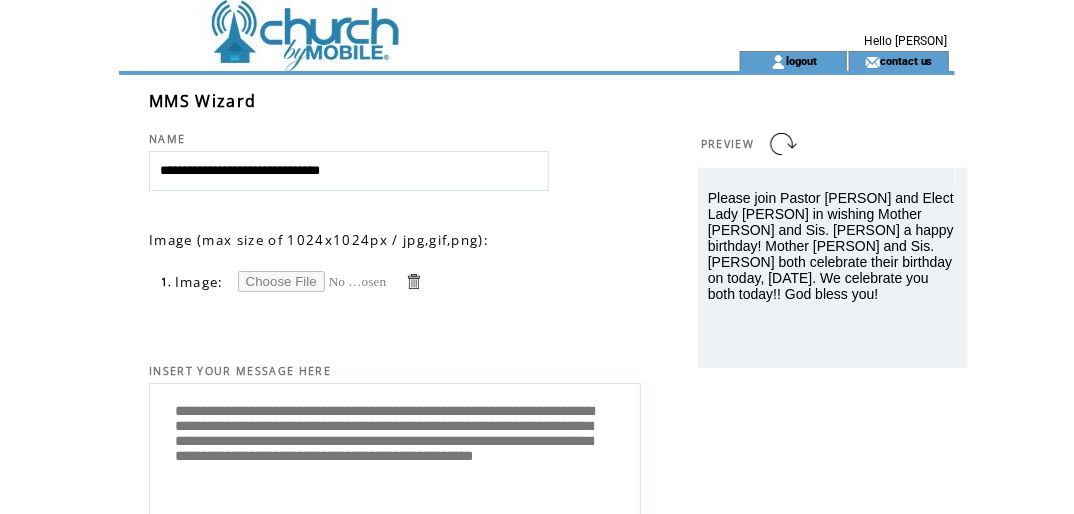 click at bounding box center [313, 281] 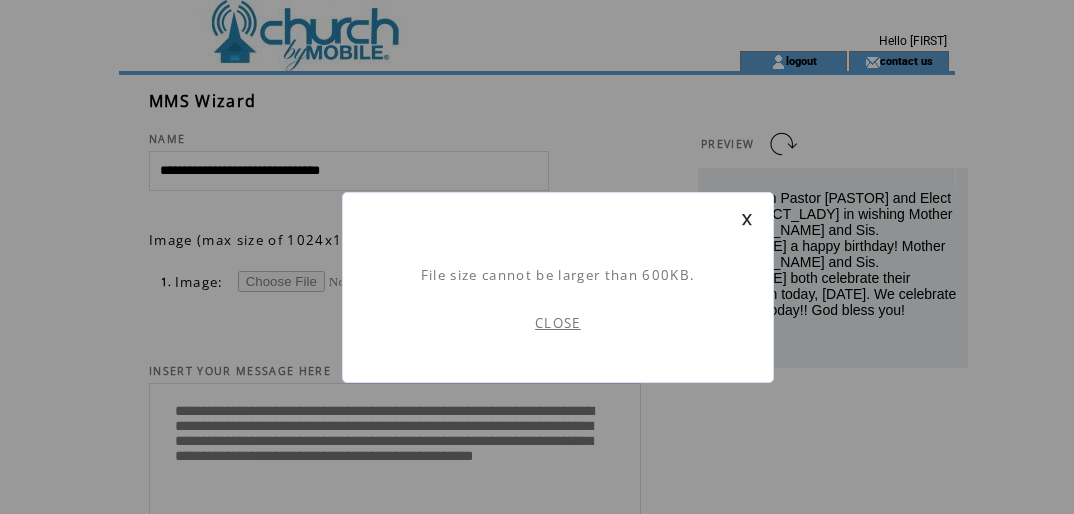 scroll, scrollTop: 0, scrollLeft: 0, axis: both 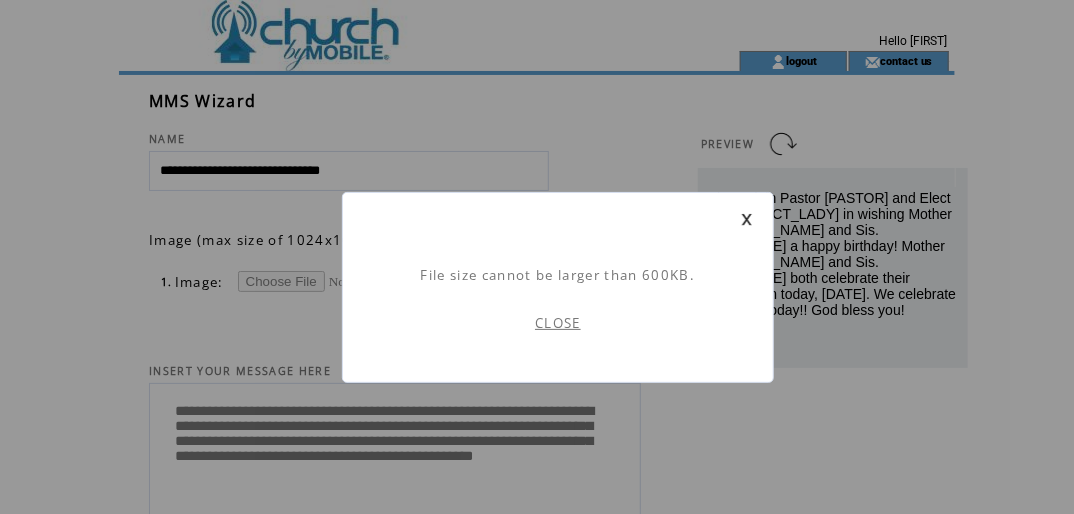click at bounding box center [747, 219] 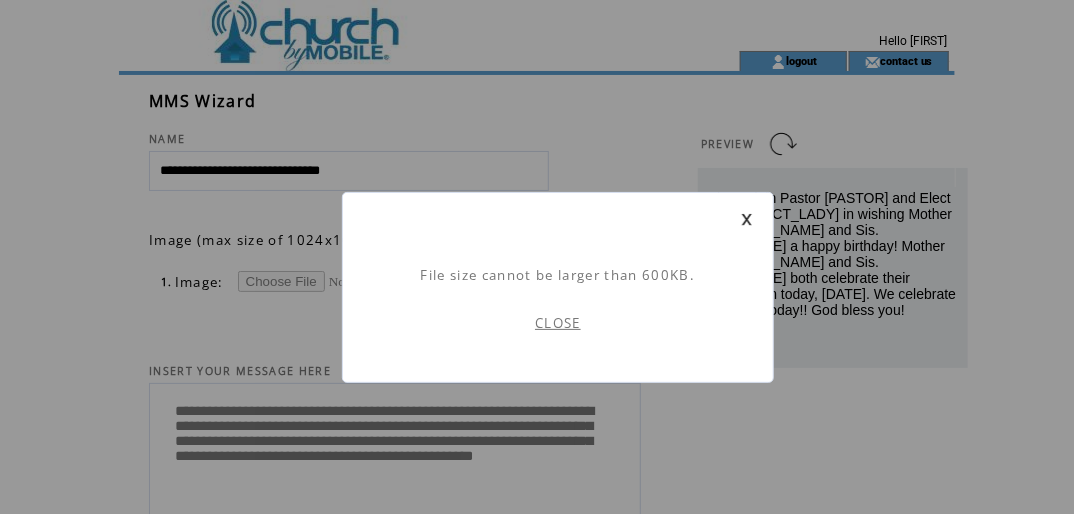 scroll, scrollTop: 0, scrollLeft: 0, axis: both 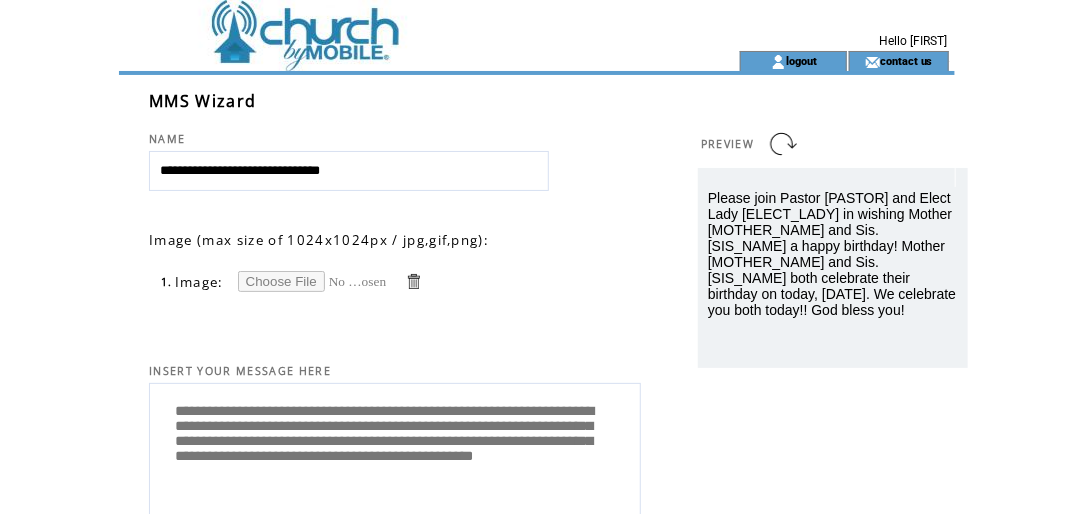 click at bounding box center [313, 281] 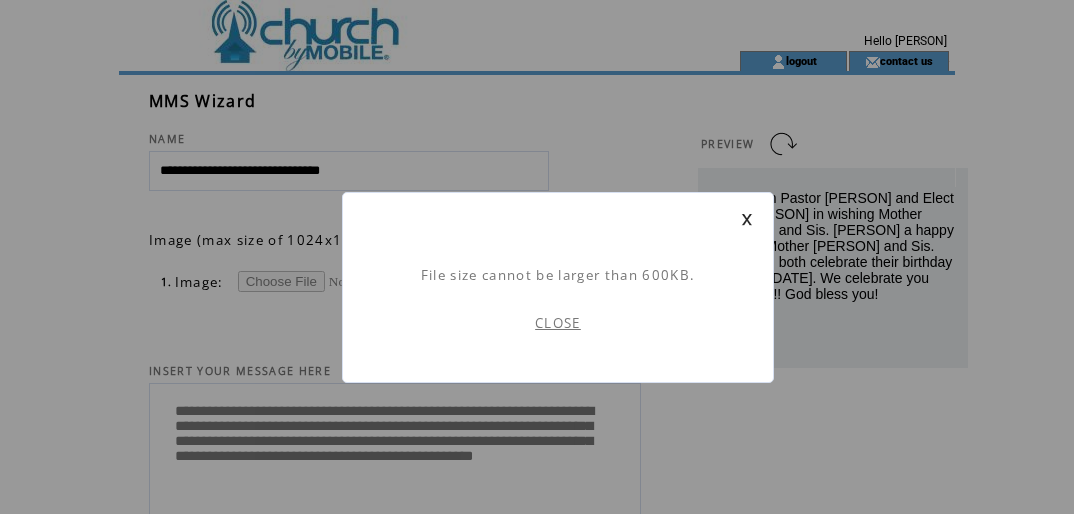 scroll, scrollTop: 0, scrollLeft: 0, axis: both 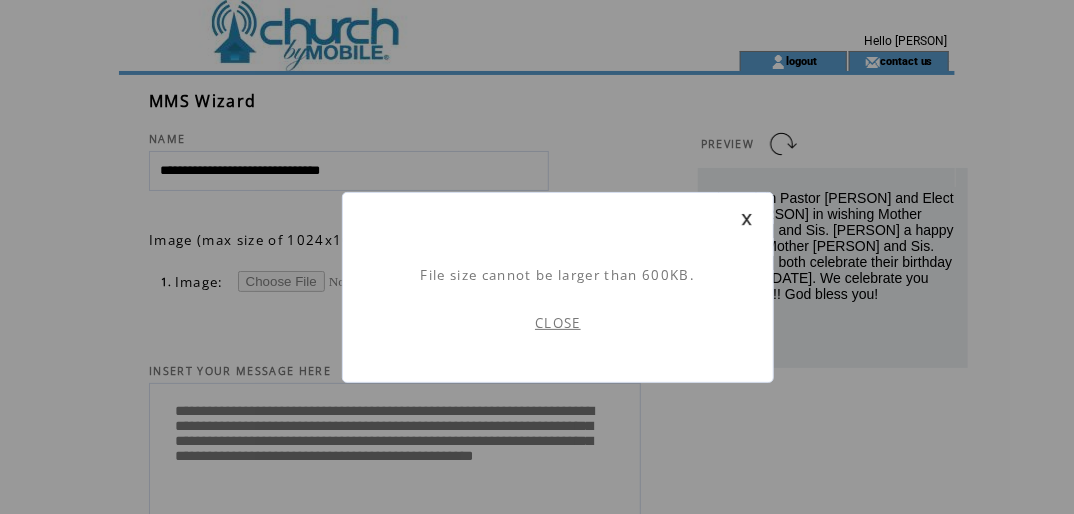 click on "CLOSE" at bounding box center (558, 323) 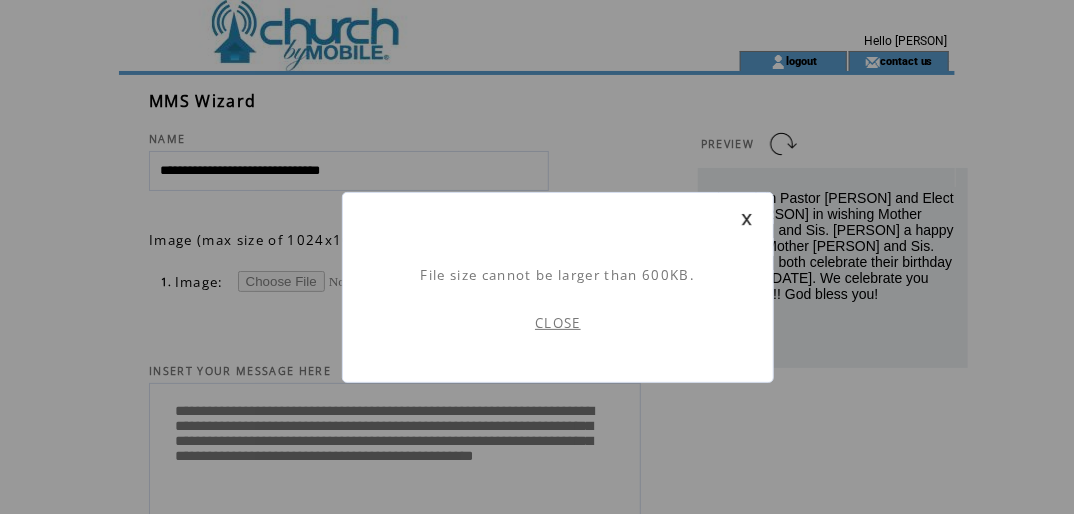 scroll, scrollTop: 0, scrollLeft: 0, axis: both 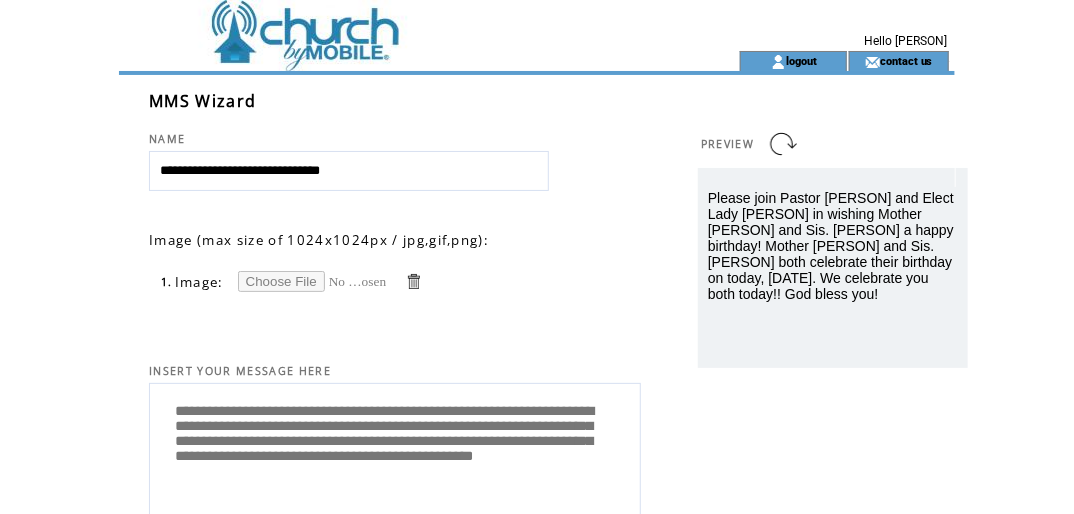 click at bounding box center (313, 281) 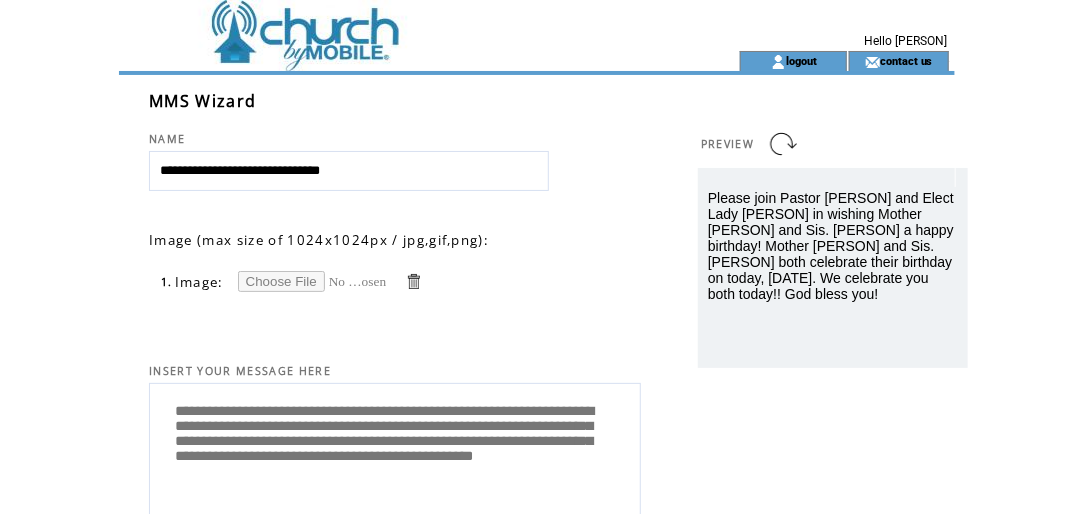 type on "**********" 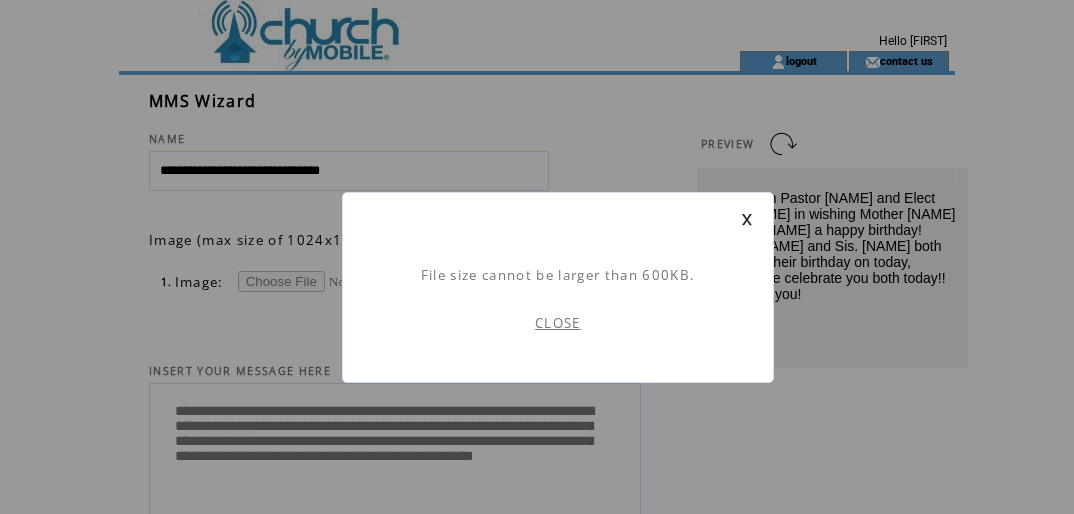 scroll, scrollTop: 0, scrollLeft: 0, axis: both 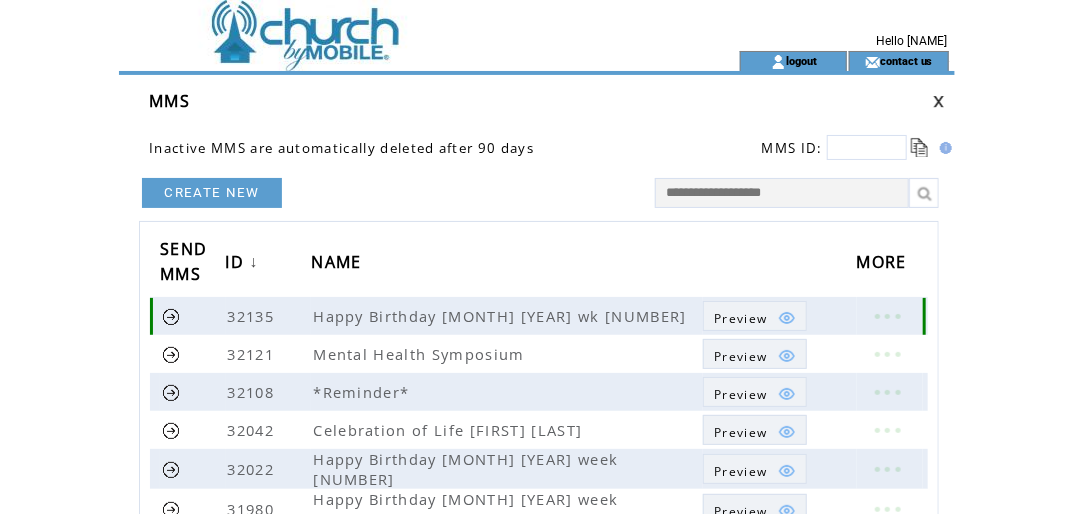 click on "Preview" at bounding box center [740, 318] 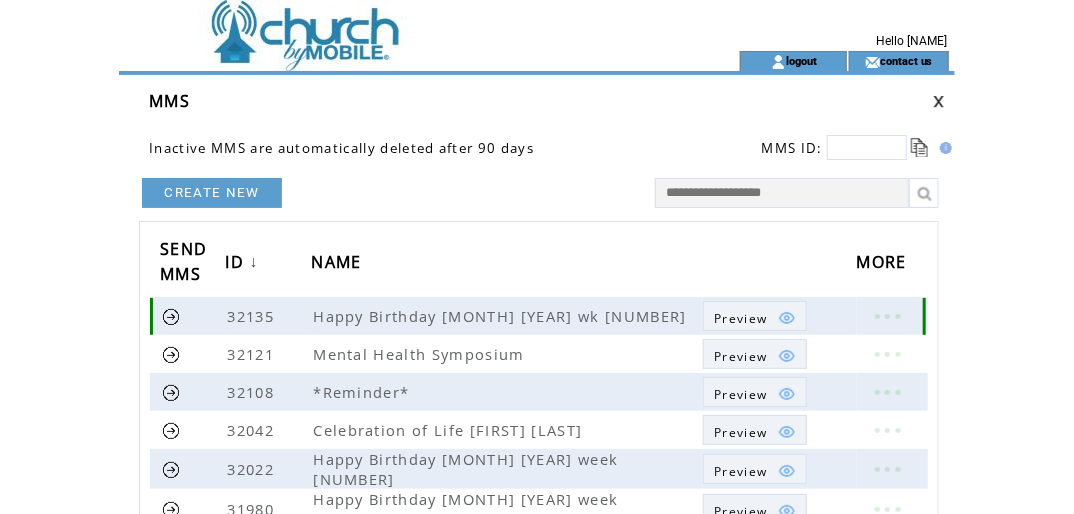 click on "Preview" at bounding box center [740, 318] 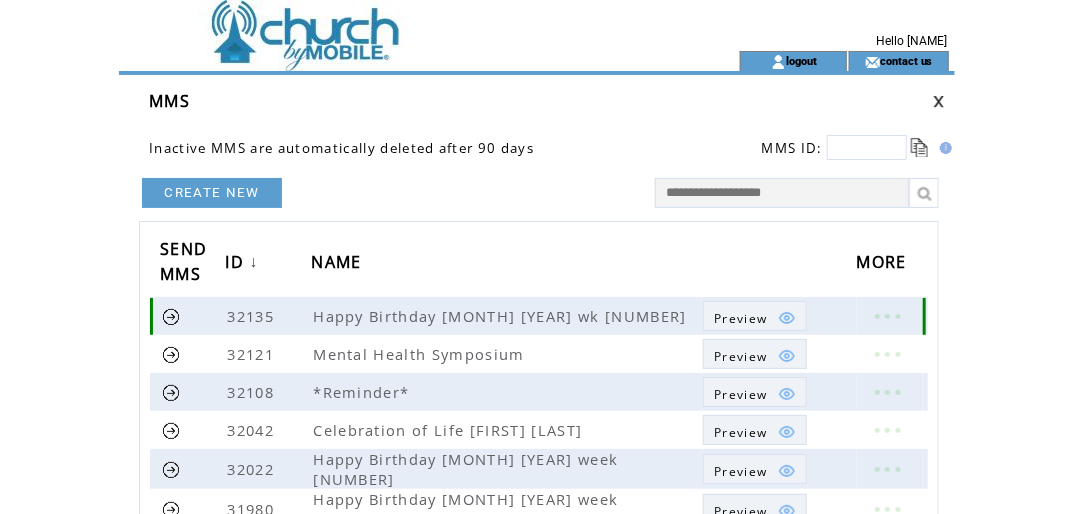 click on "Preview" at bounding box center (740, 318) 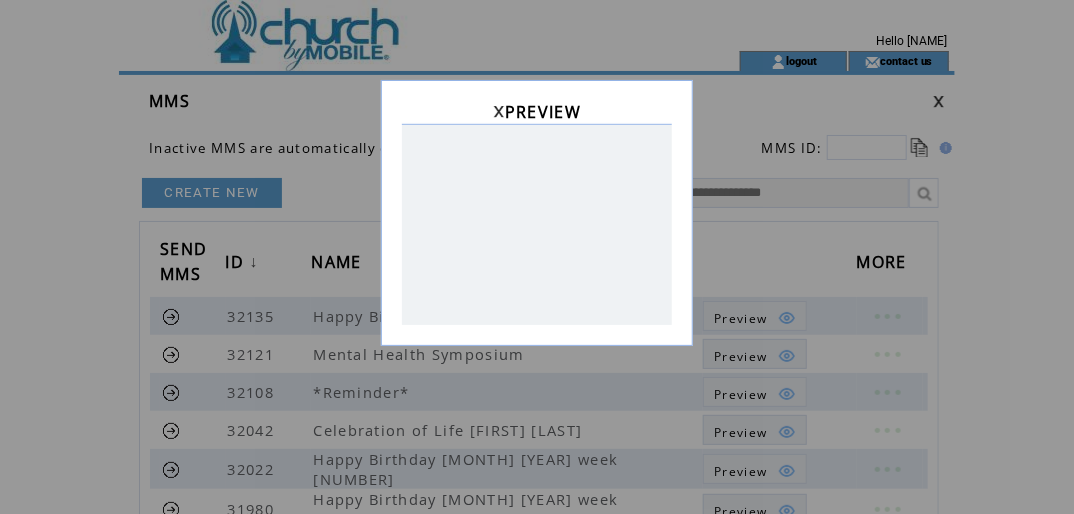 click on "PREVIEW" at bounding box center [537, 257] 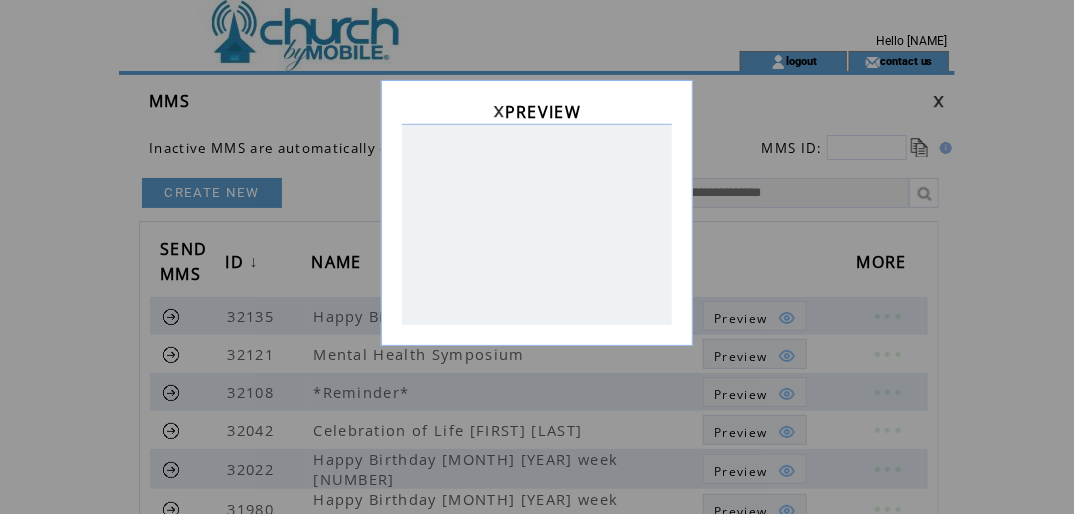 click at bounding box center (499, 111) 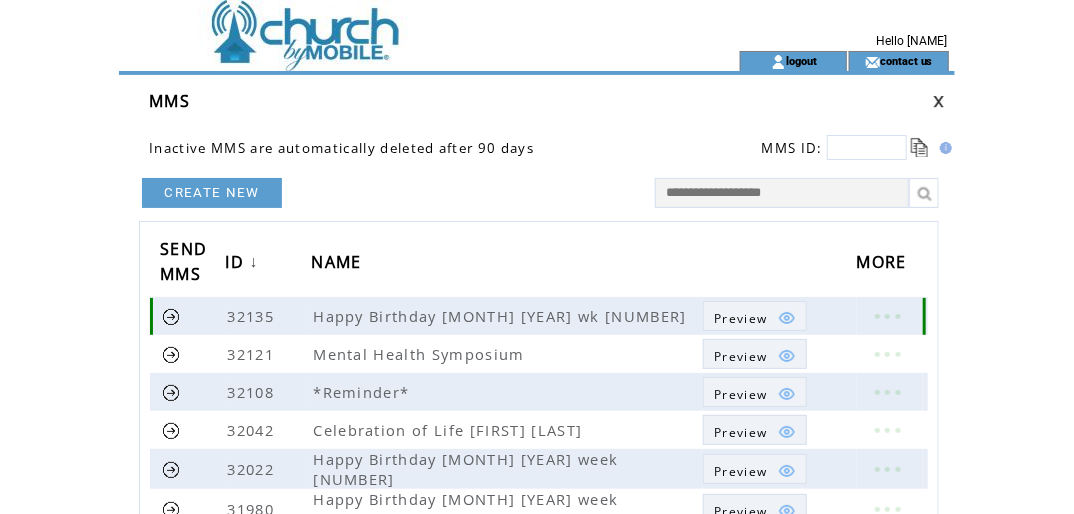 click at bounding box center [171, 316] 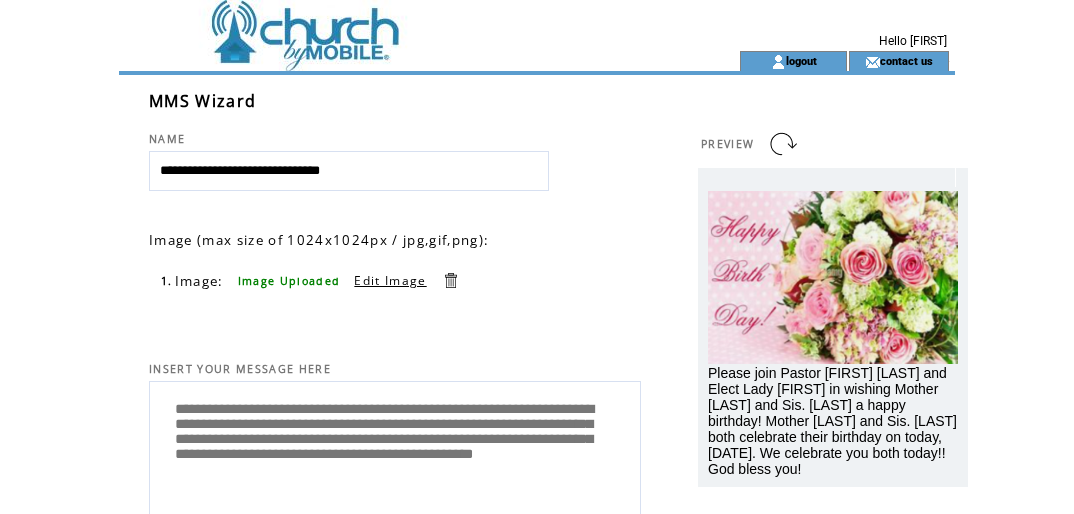 scroll, scrollTop: 336, scrollLeft: 0, axis: vertical 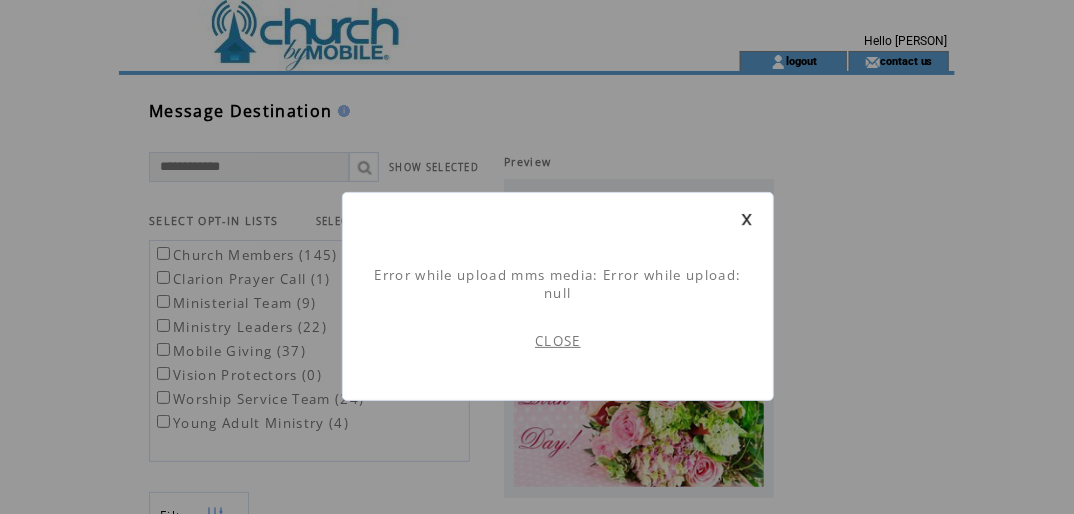 click on "Error while upload mms media: Error while upload: null
CLOSE" at bounding box center (537, 610) 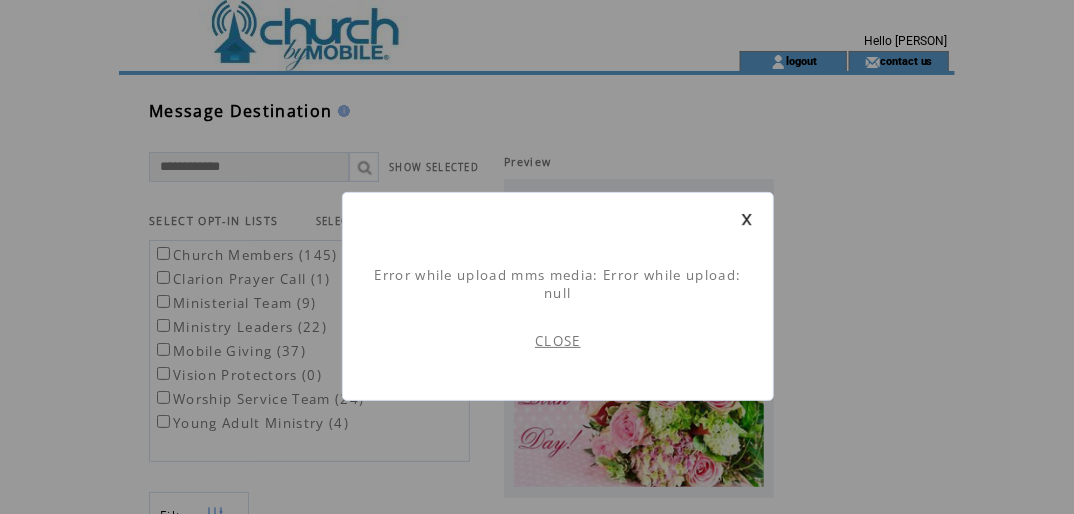 click at bounding box center [747, 219] 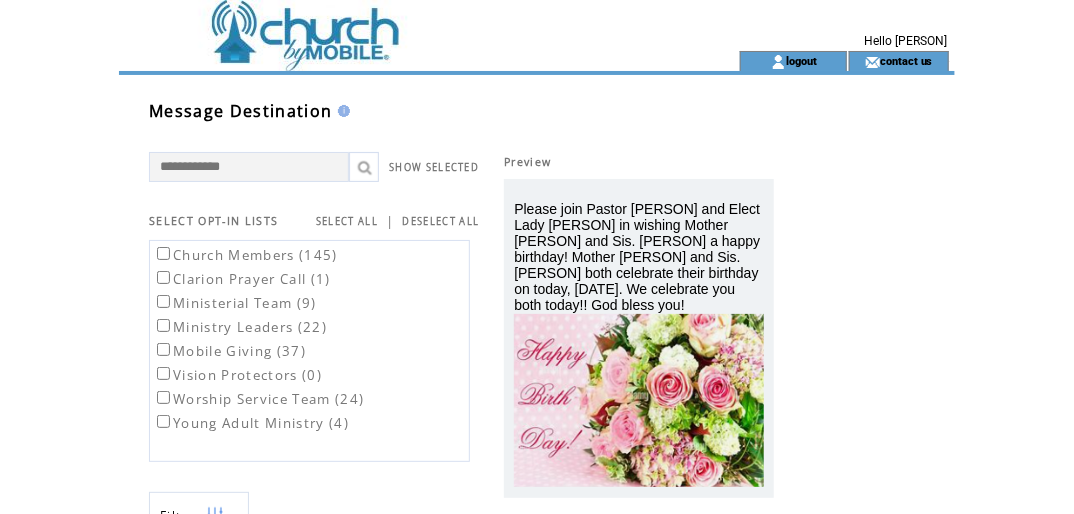 scroll, scrollTop: 0, scrollLeft: 0, axis: both 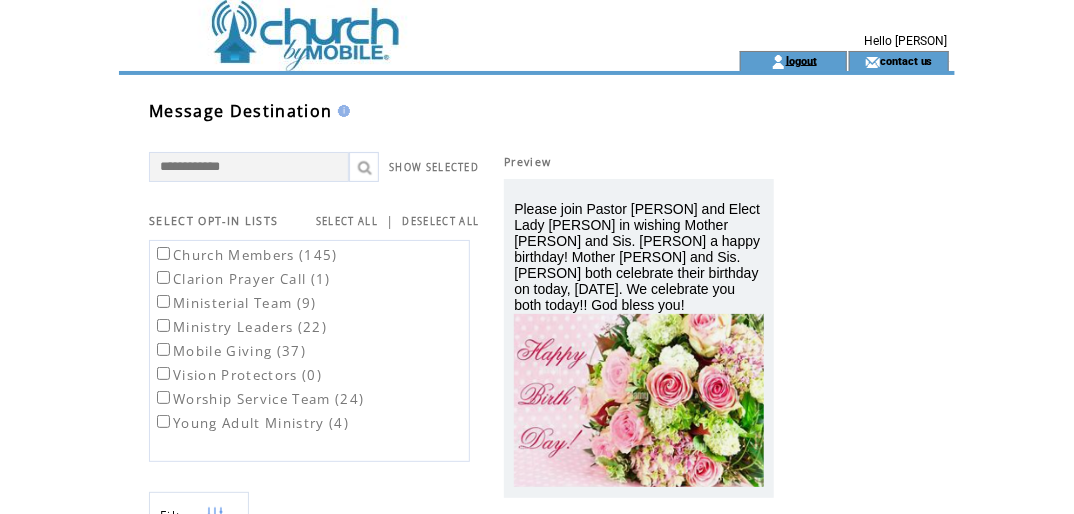 click on "logout" at bounding box center (801, 60) 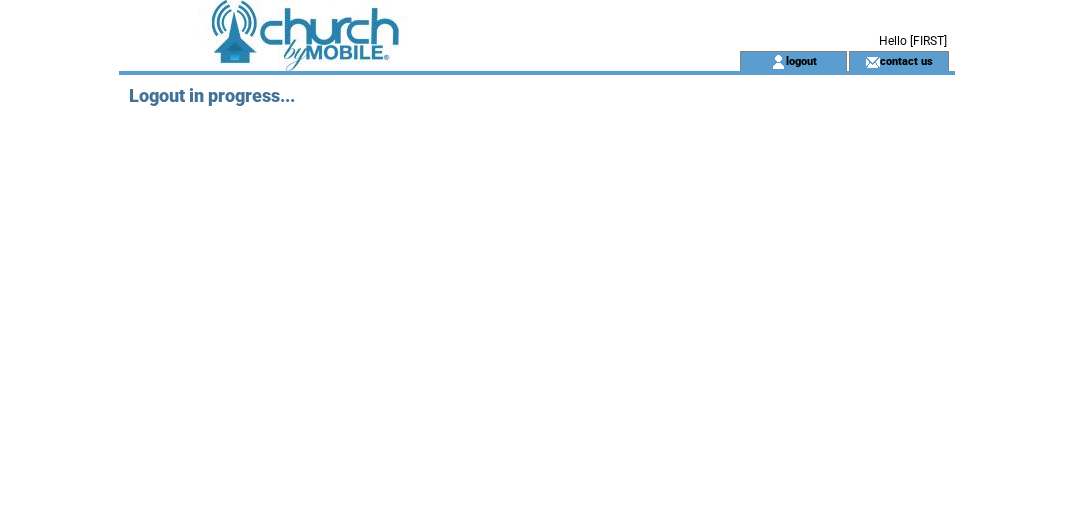 scroll, scrollTop: 0, scrollLeft: 0, axis: both 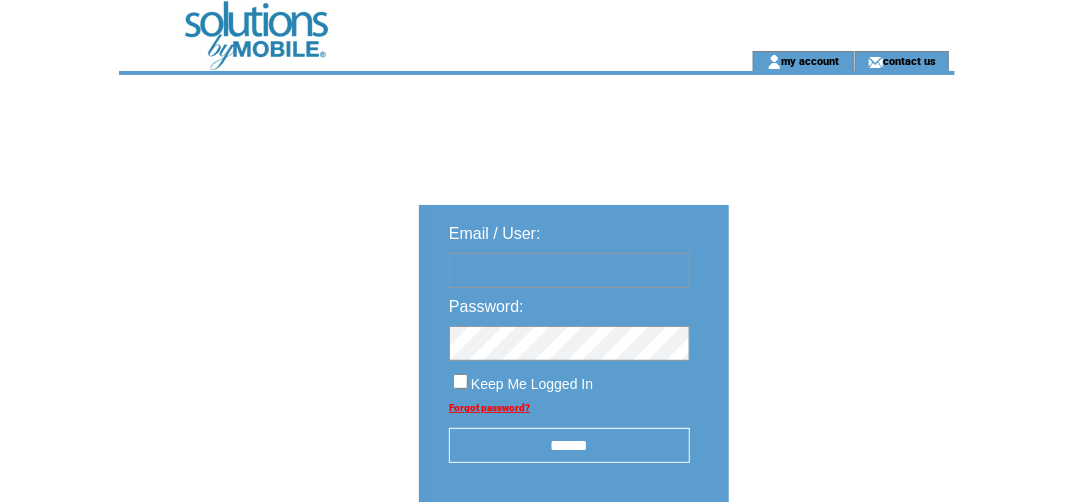click at bounding box center (569, 270) 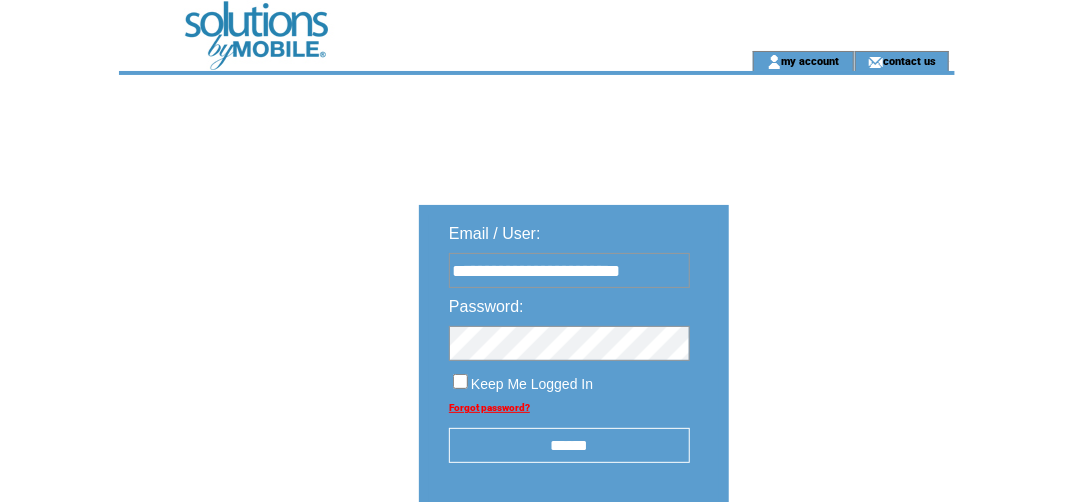 click on "******" at bounding box center (569, 445) 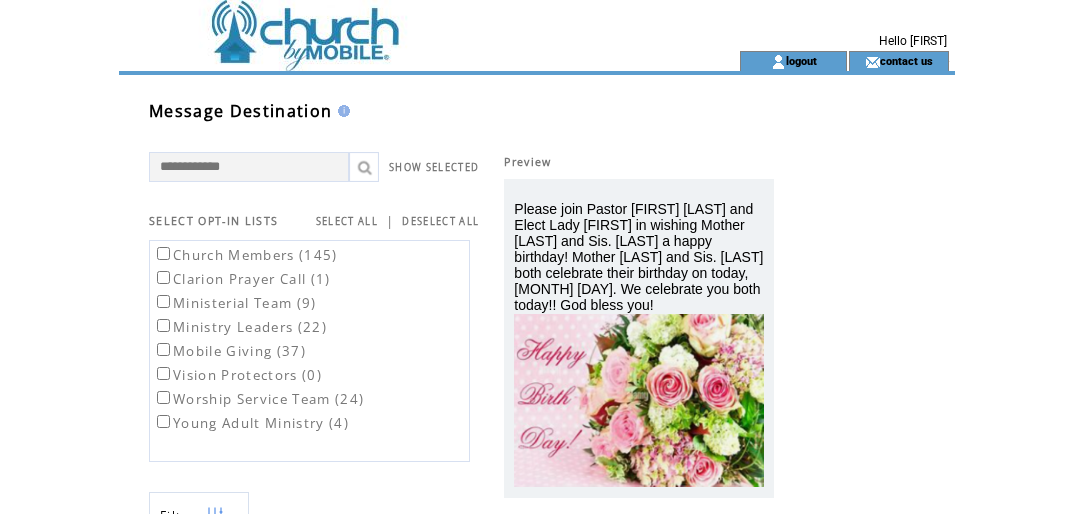 scroll, scrollTop: 0, scrollLeft: 0, axis: both 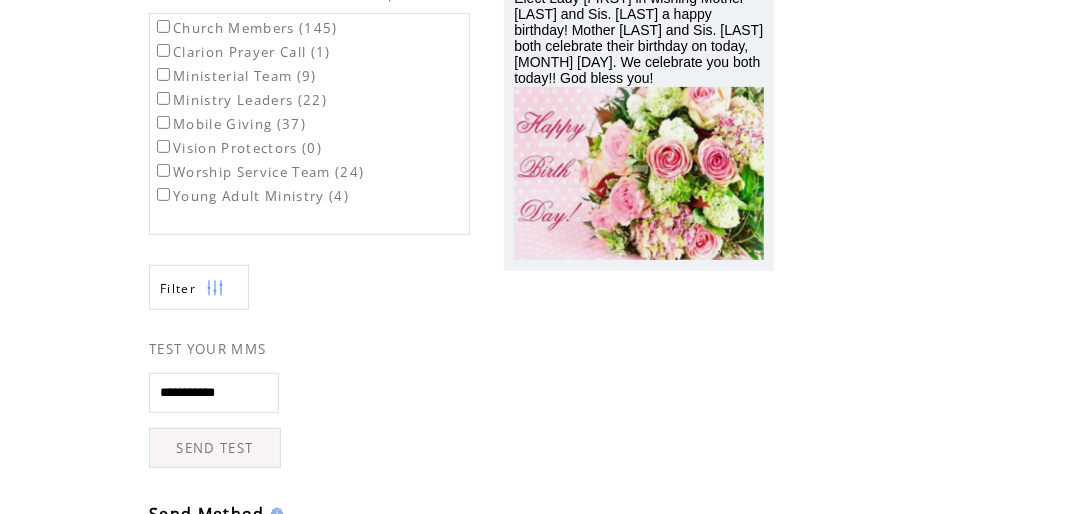 click on "SEND TEST" at bounding box center (215, 448) 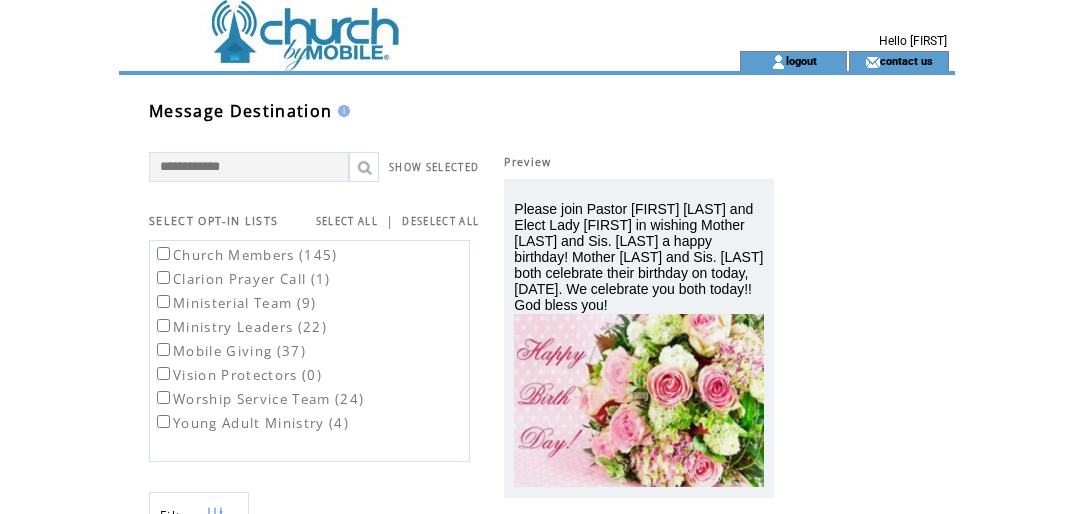 scroll, scrollTop: 0, scrollLeft: 0, axis: both 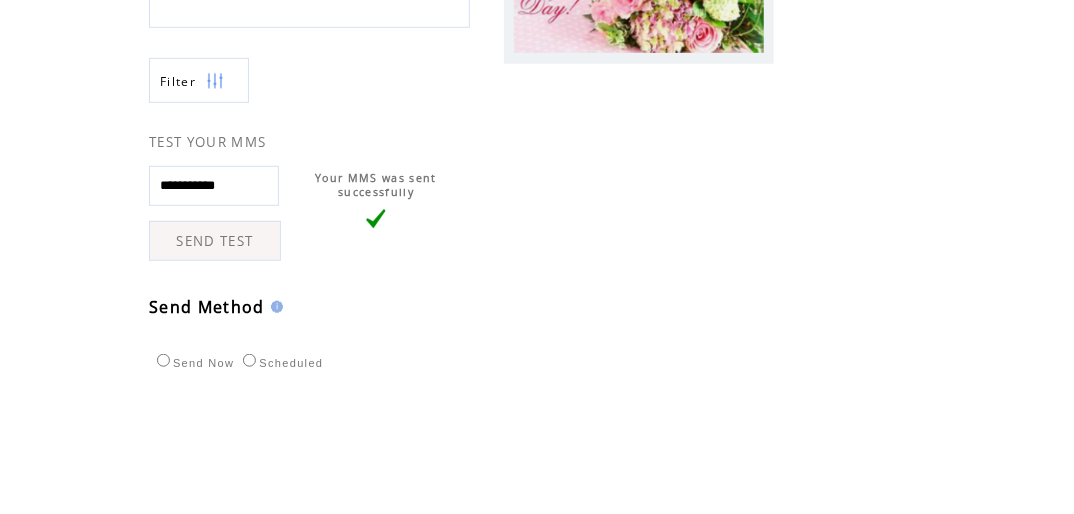 click on "SEND TEST" at bounding box center (215, 241) 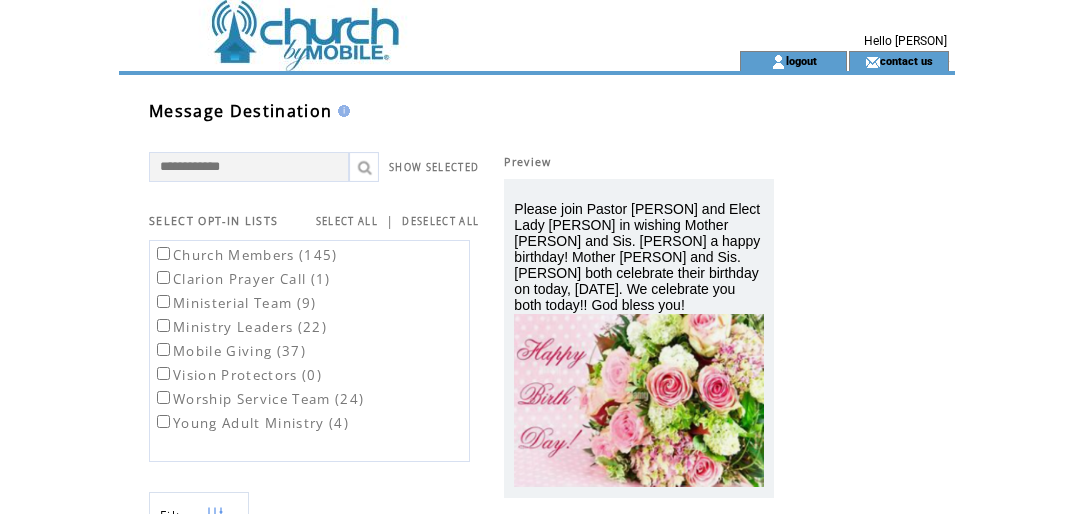 scroll, scrollTop: 0, scrollLeft: 0, axis: both 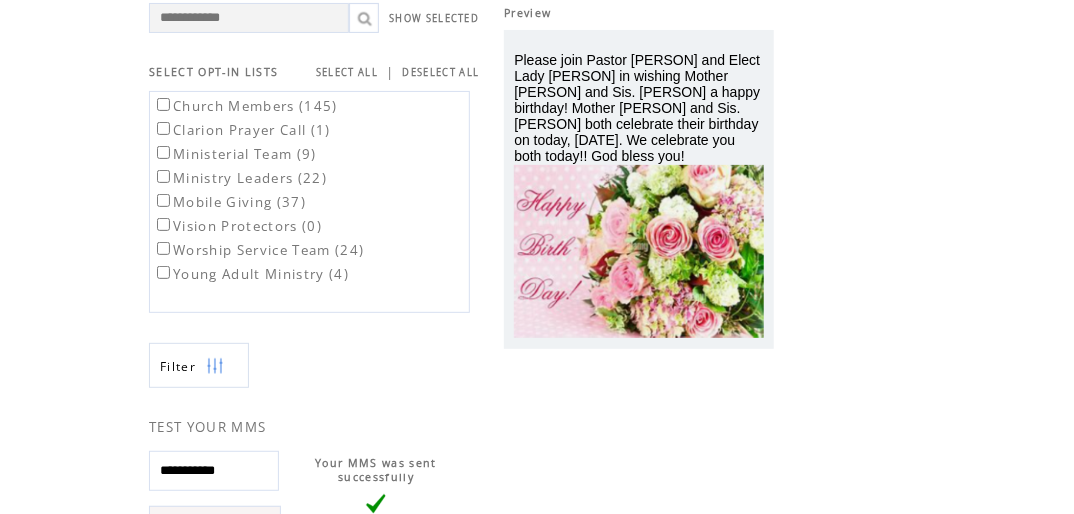 click on "Church Members (145)" at bounding box center [245, 106] 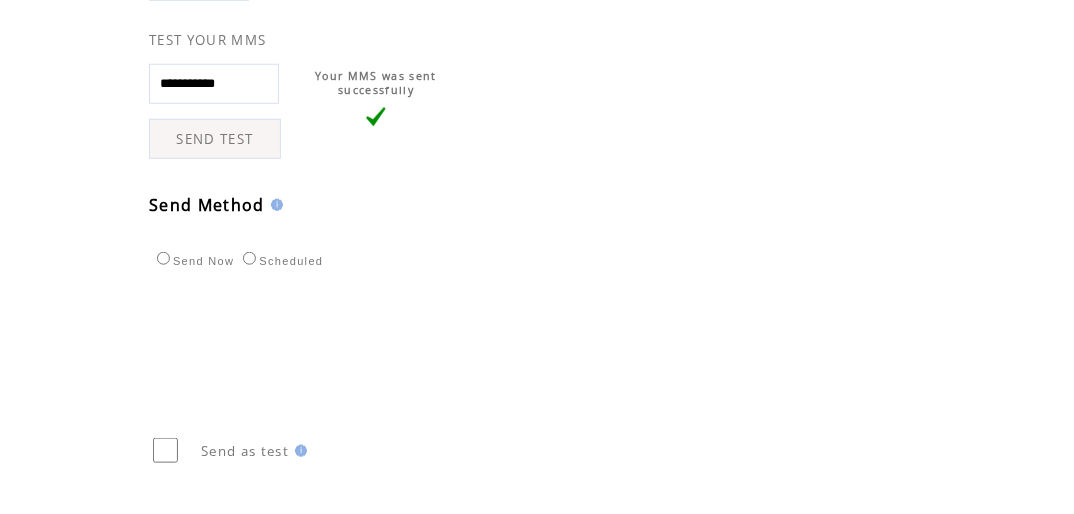 scroll, scrollTop: 543, scrollLeft: 0, axis: vertical 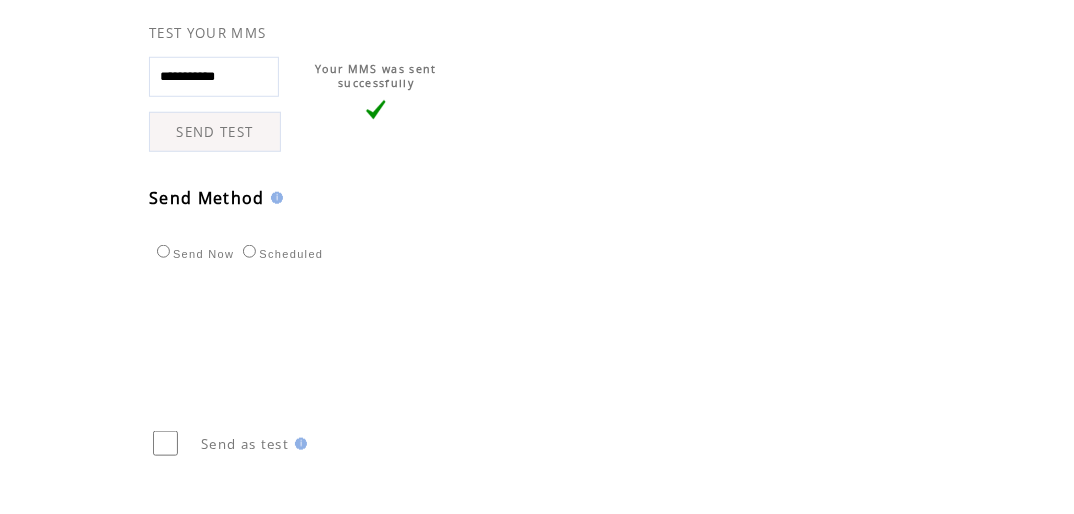 click on "Scheduled" at bounding box center [280, 254] 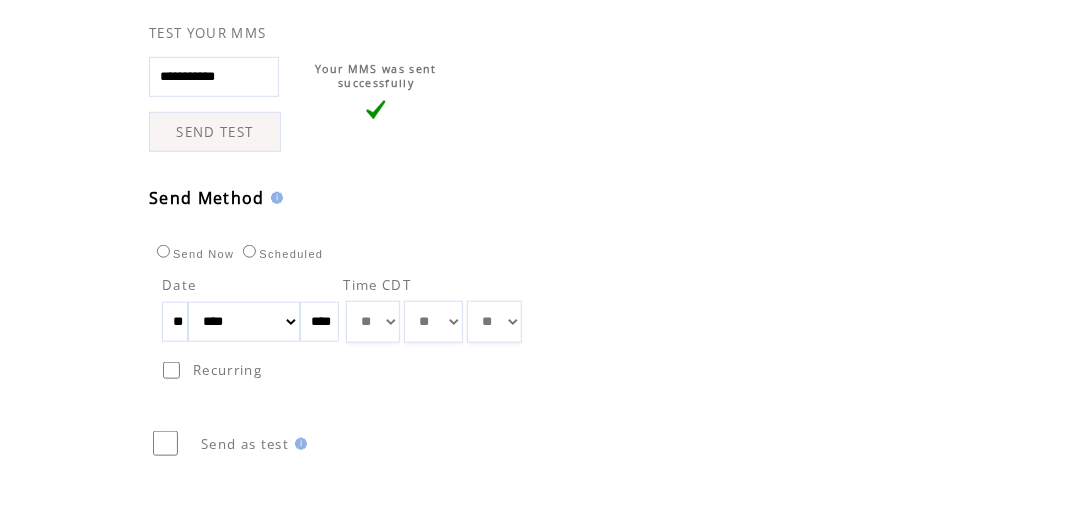 drag, startPoint x: 190, startPoint y: 319, endPoint x: 111, endPoint y: 313, distance: 79.22752 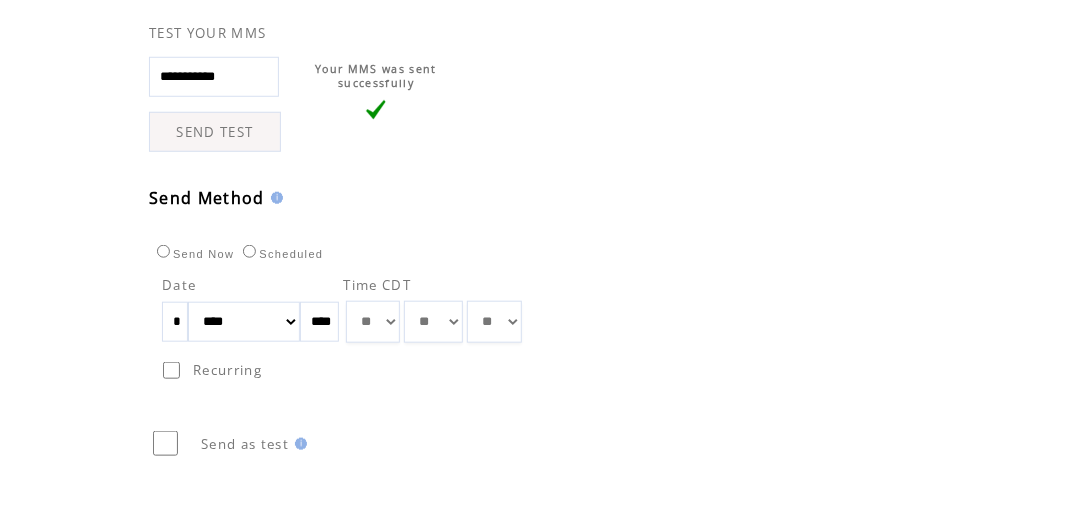 type on "*" 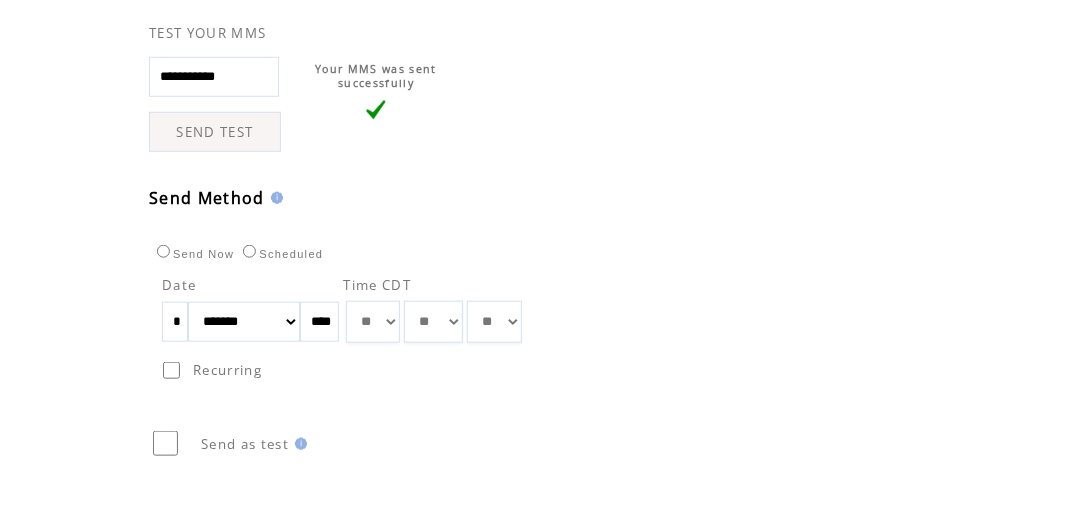 click on "** 	 ** 	 ** 	 ** 	 ** 	 ** 	 ** 	 ** 	 ** 	 ** 	 ** 	 ** 	 **" at bounding box center [373, 322] 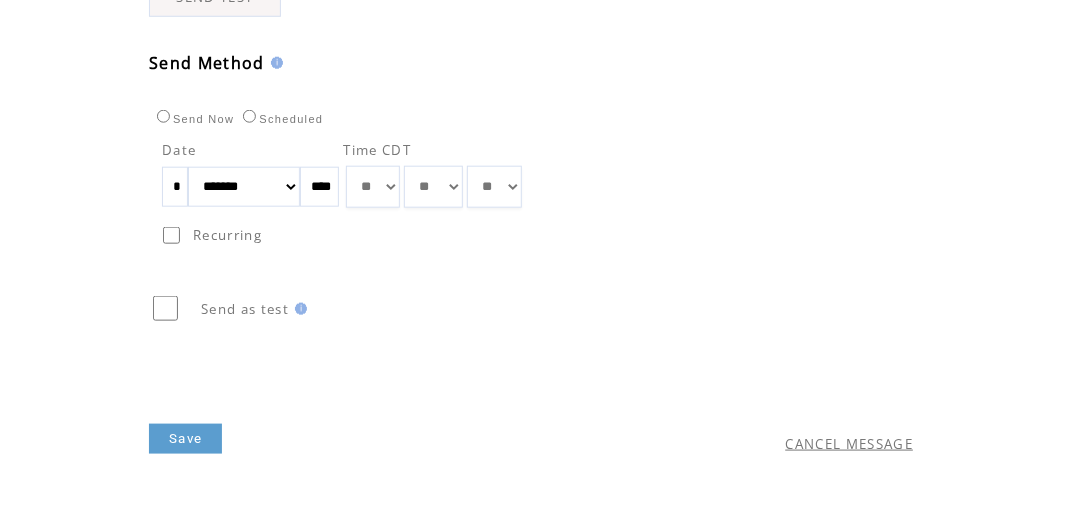 scroll, scrollTop: 707, scrollLeft: 0, axis: vertical 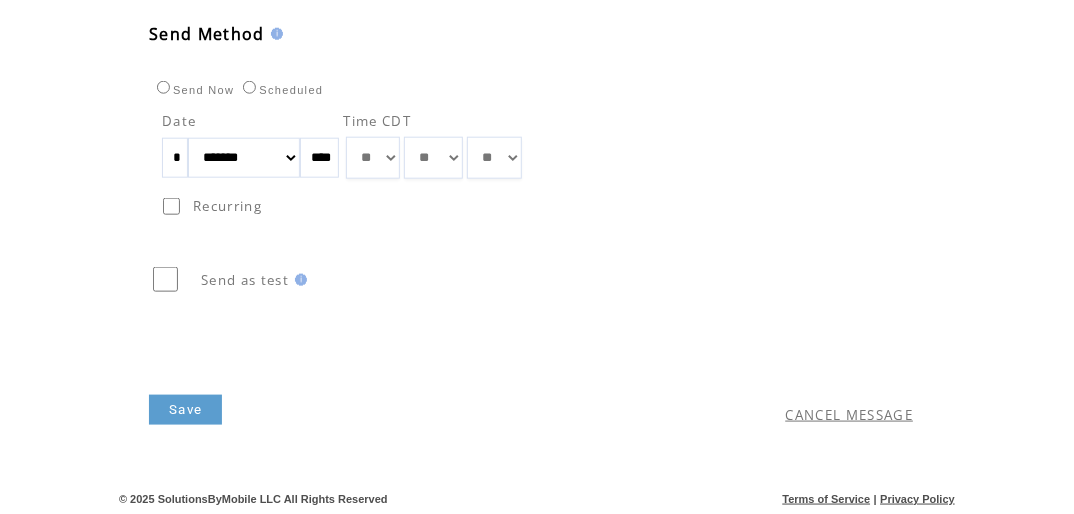 click on "Save" at bounding box center [185, 410] 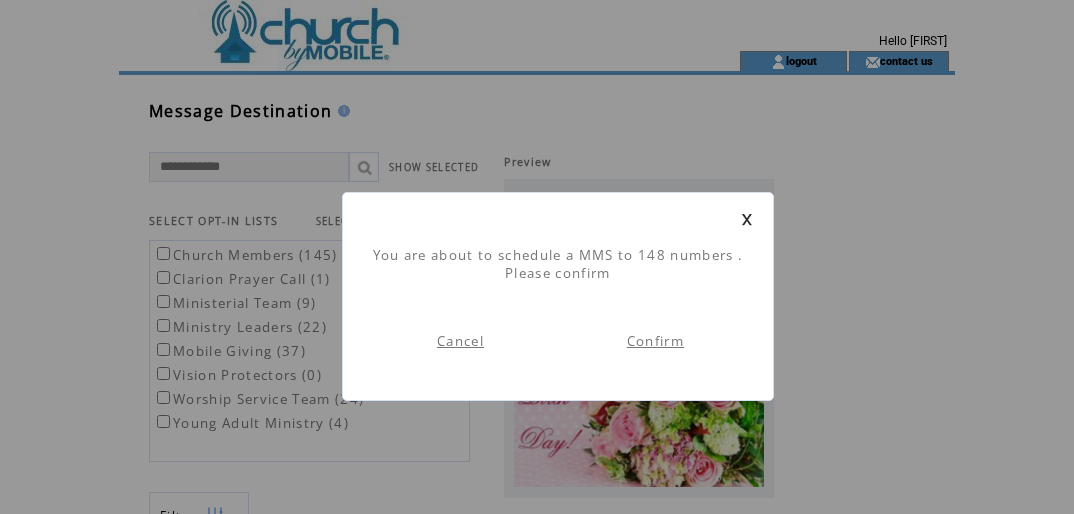 scroll, scrollTop: 0, scrollLeft: 0, axis: both 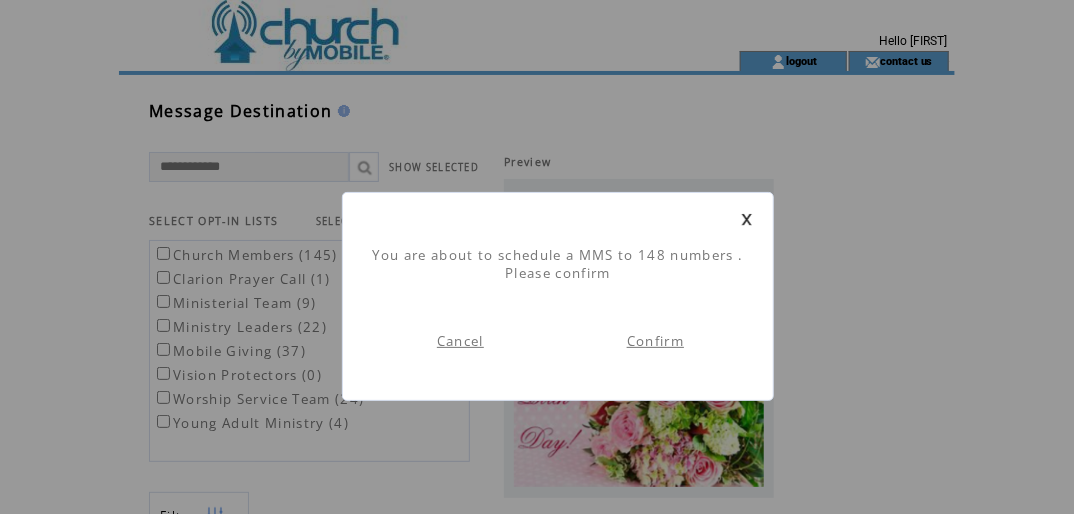 click on "Confirm" at bounding box center (655, 341) 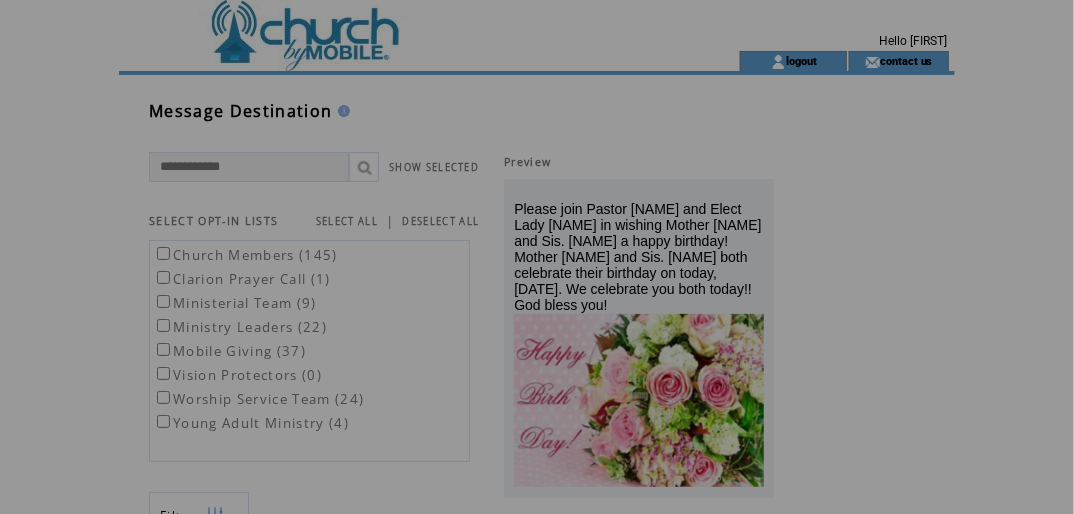 scroll, scrollTop: 0, scrollLeft: 0, axis: both 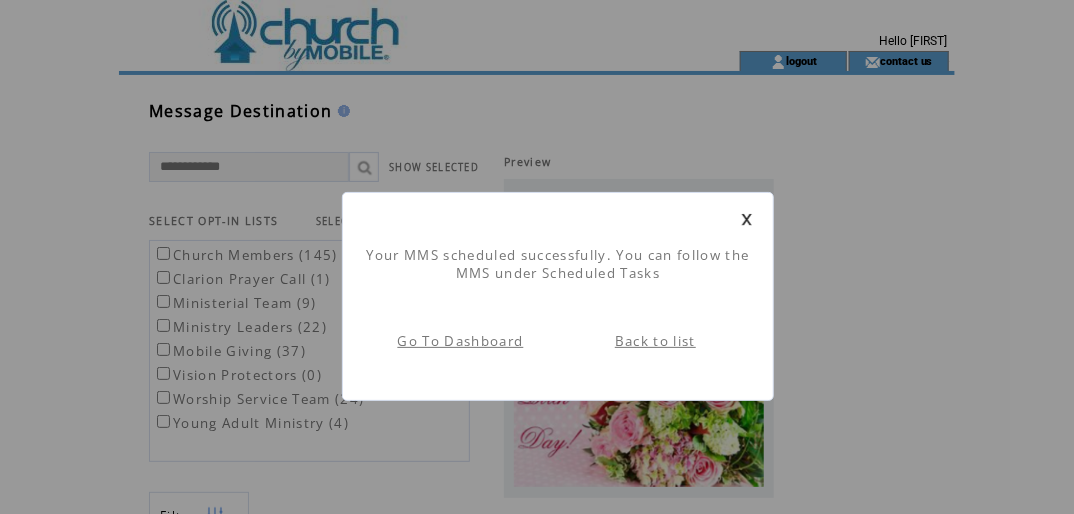 click on "Go To Dashboard" at bounding box center (461, 341) 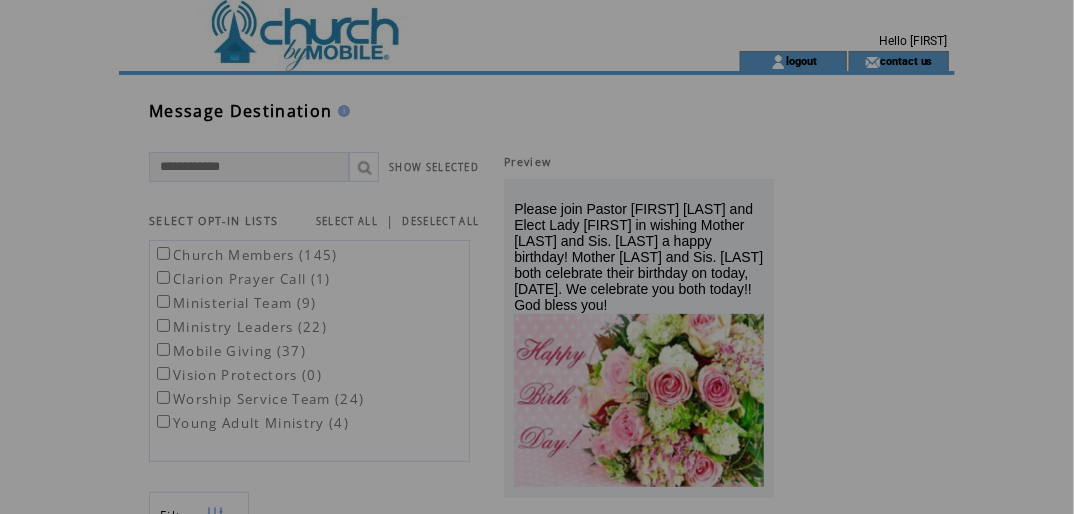 scroll, scrollTop: 0, scrollLeft: 0, axis: both 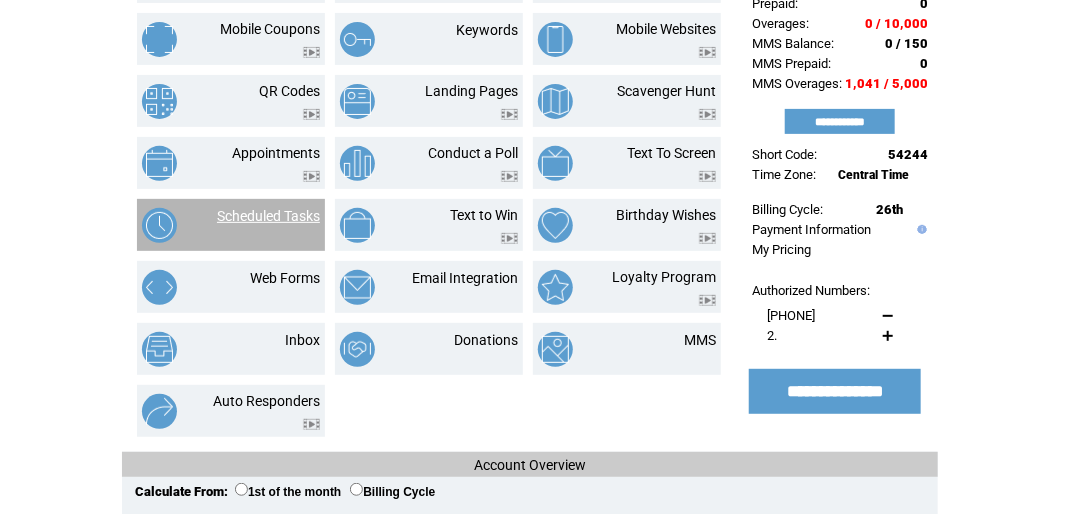 click on "Scheduled Tasks" at bounding box center (268, 216) 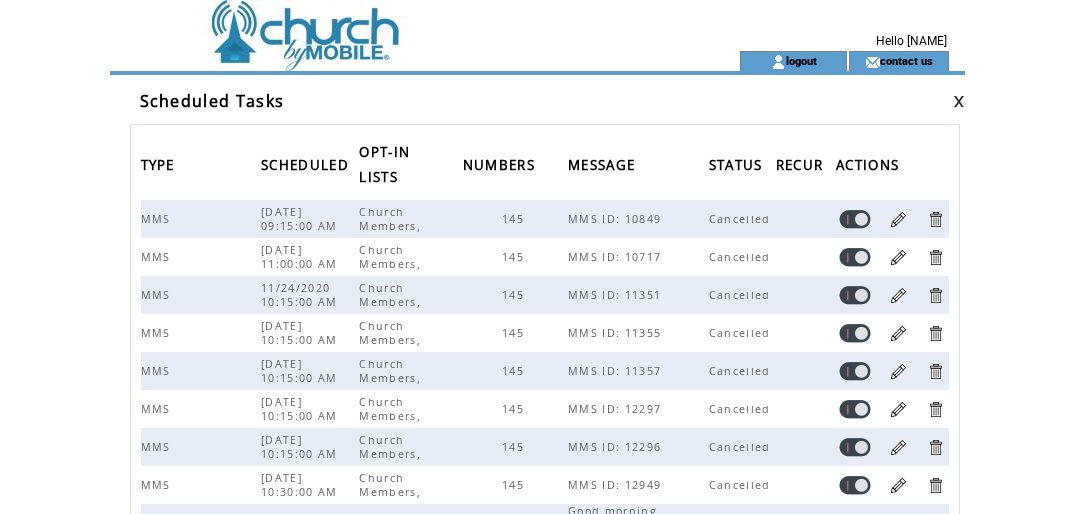 scroll, scrollTop: 0, scrollLeft: 0, axis: both 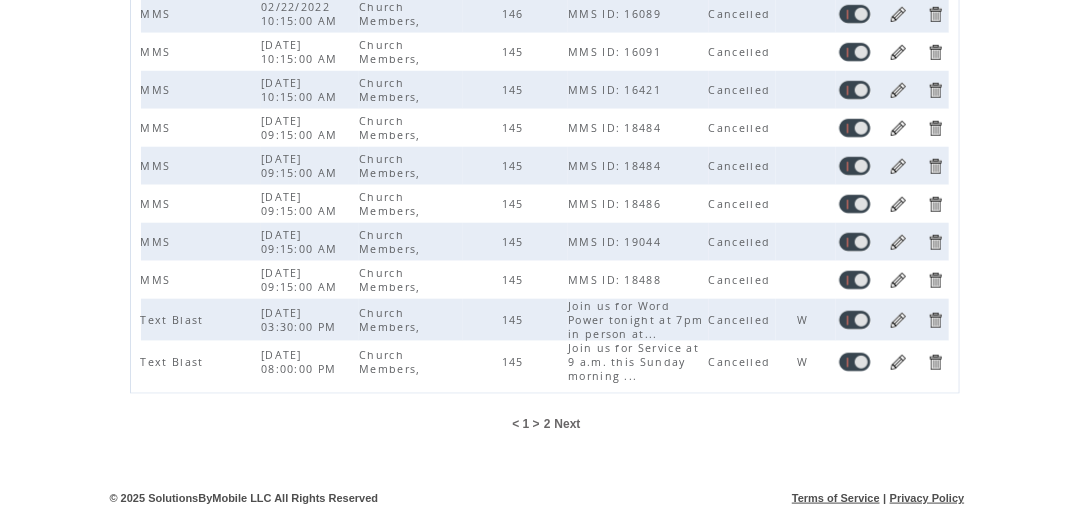 click on "2" at bounding box center (547, 424) 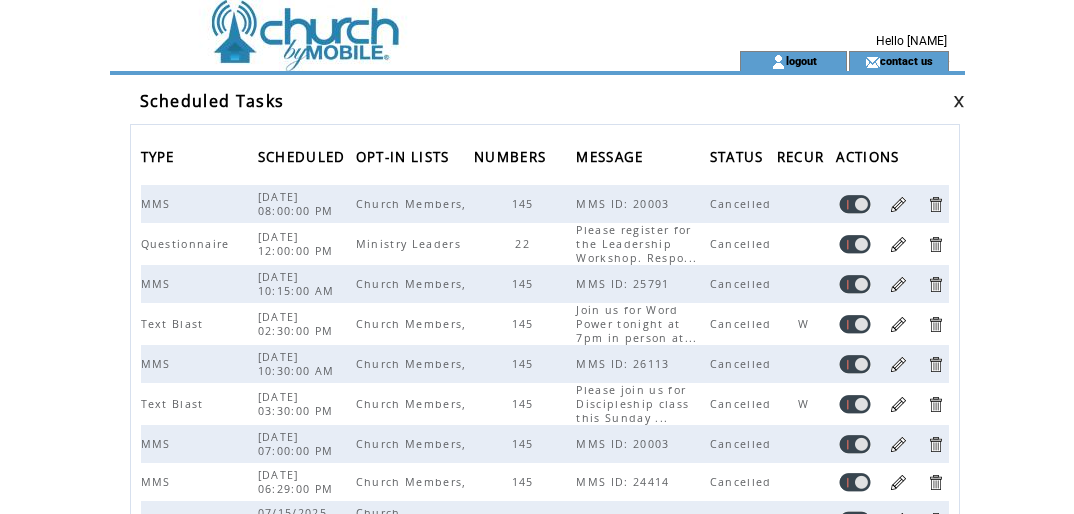 scroll, scrollTop: 0, scrollLeft: 0, axis: both 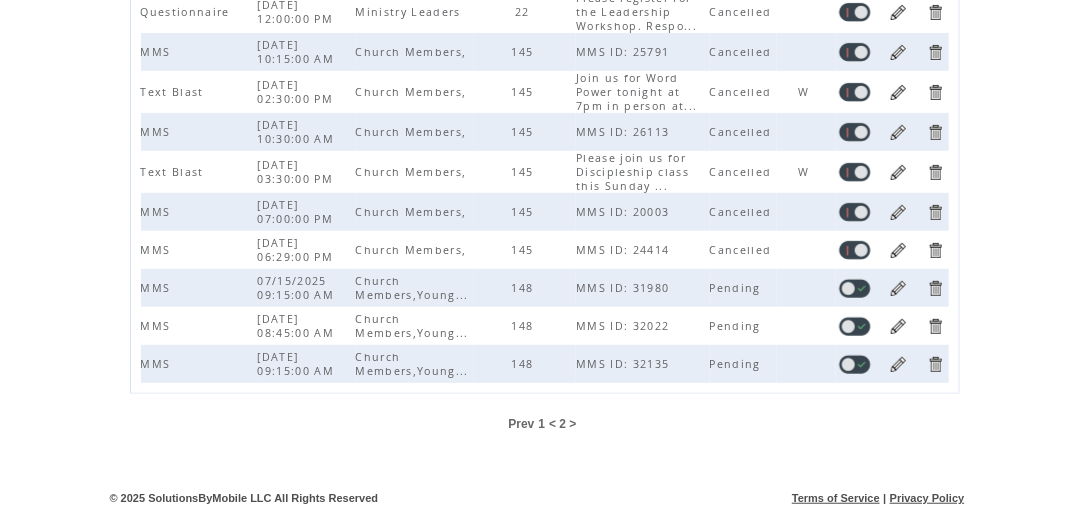 click at bounding box center (898, 326) 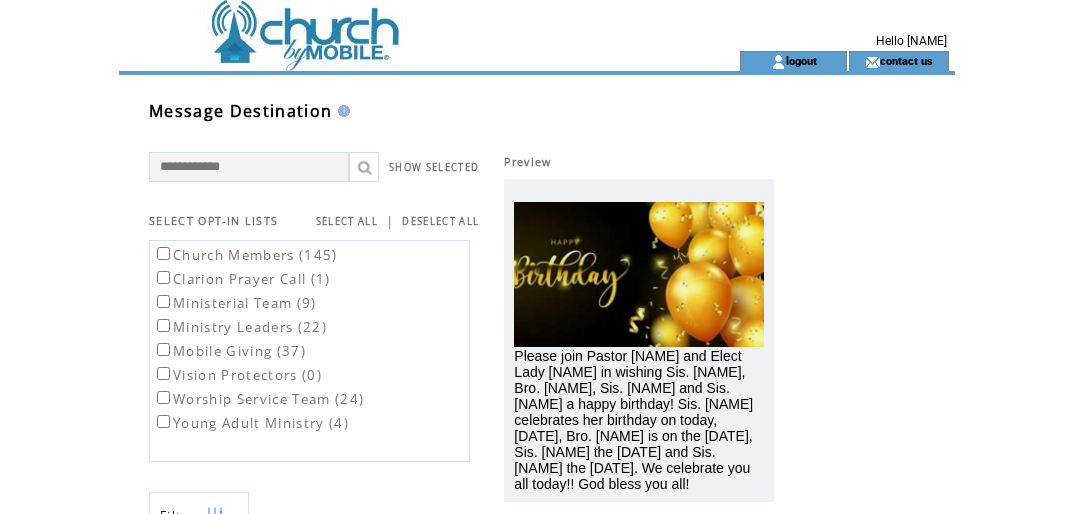 scroll, scrollTop: 0, scrollLeft: 0, axis: both 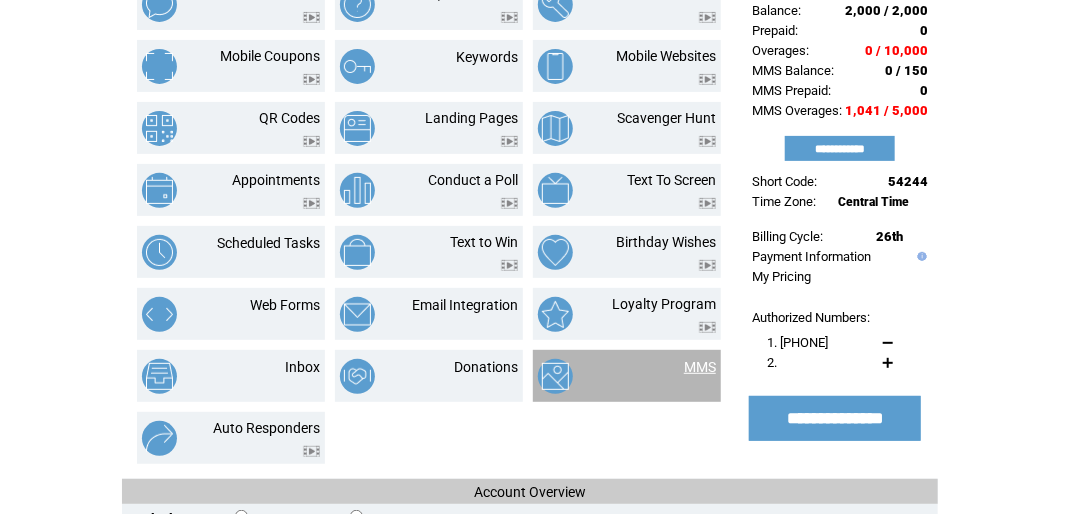 click on "MMS" at bounding box center (700, 367) 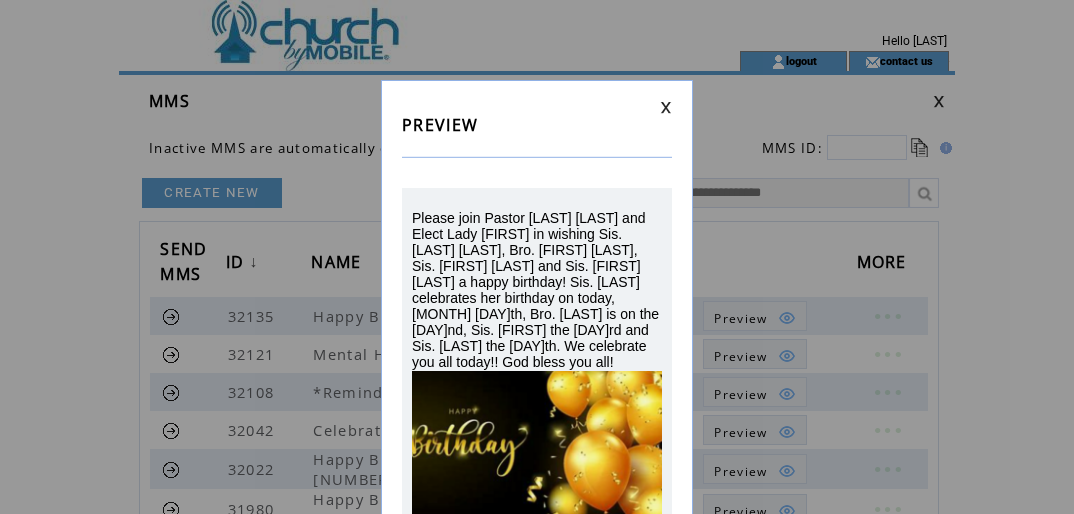 scroll, scrollTop: 156, scrollLeft: 0, axis: vertical 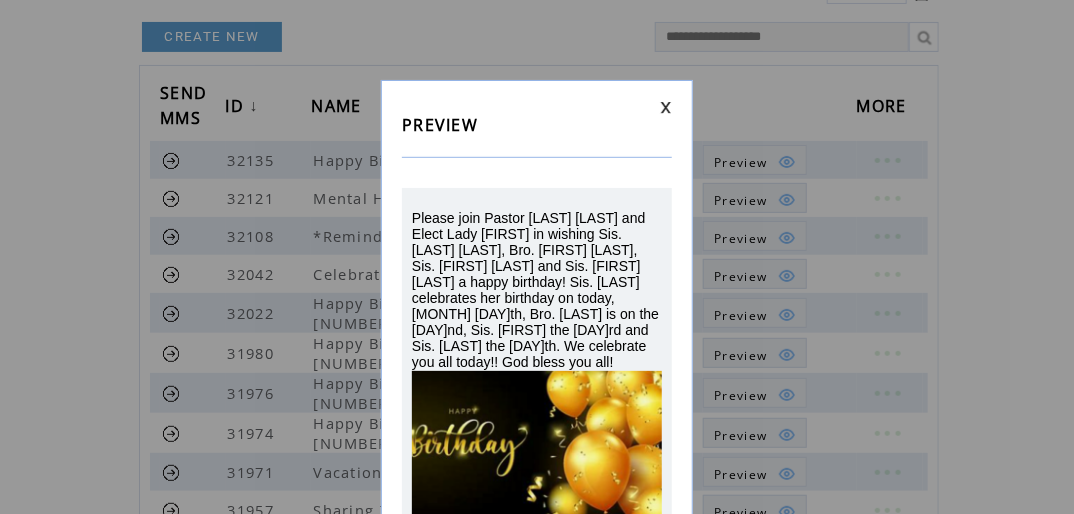 click at bounding box center (666, 107) 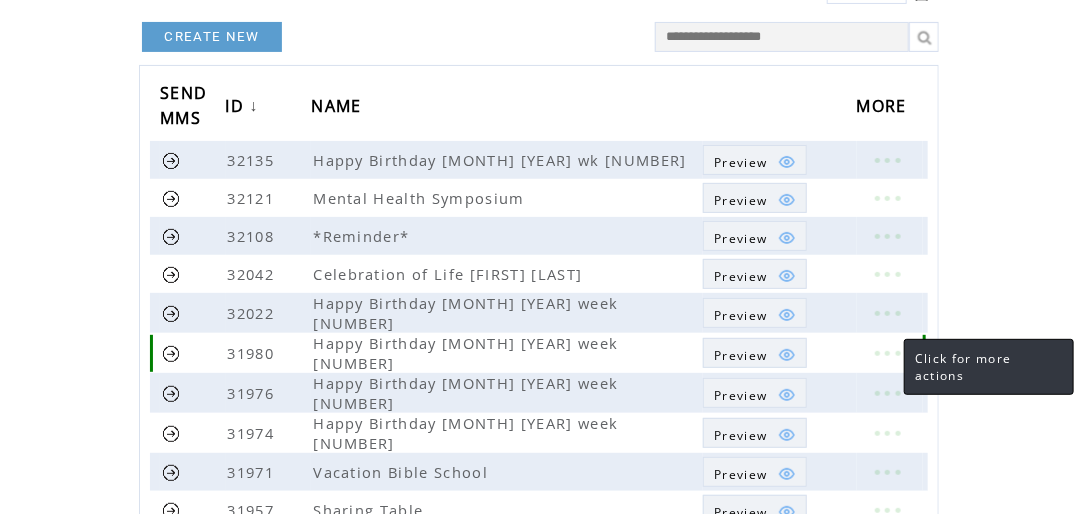 click at bounding box center [887, 353] 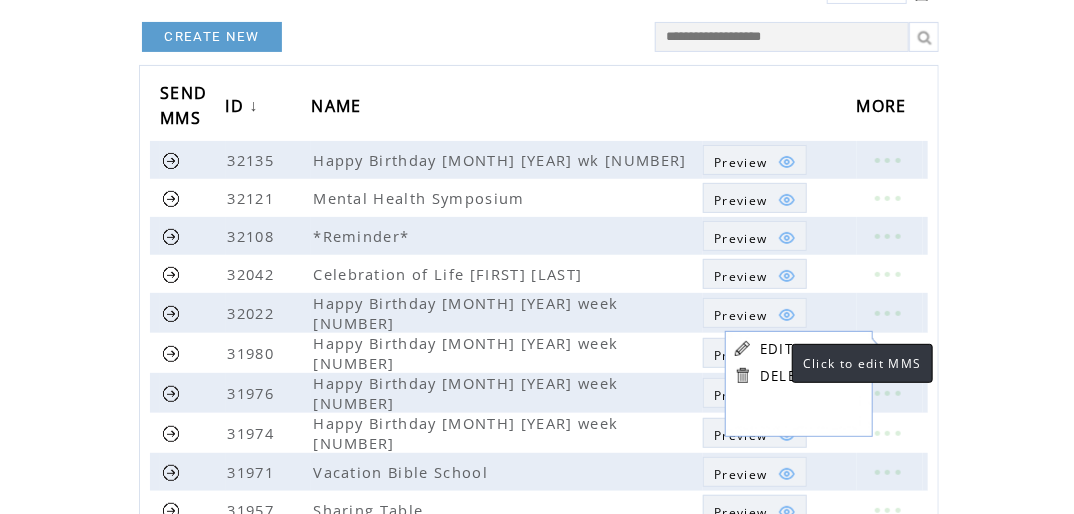 click on "EDIT" at bounding box center (776, 349) 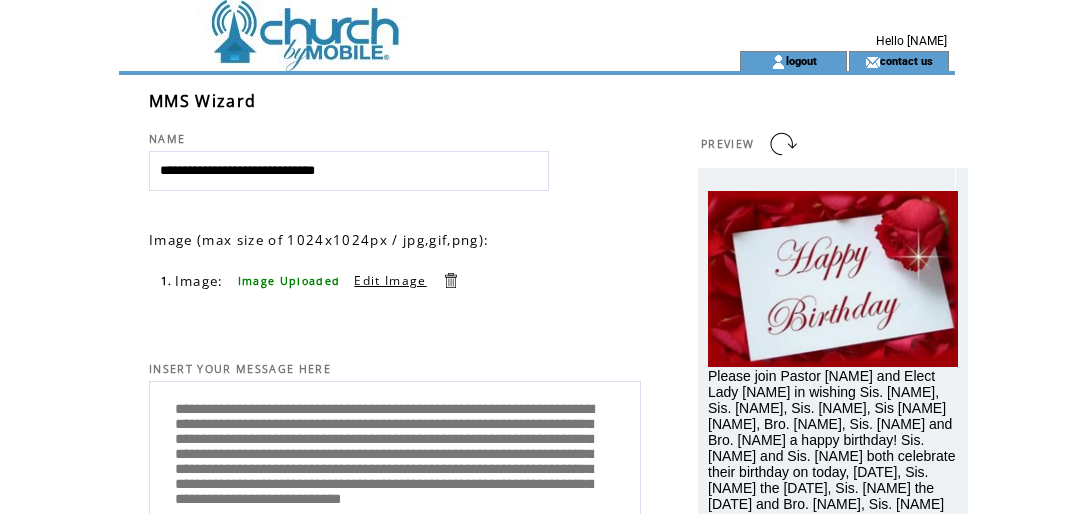 scroll, scrollTop: 0, scrollLeft: 0, axis: both 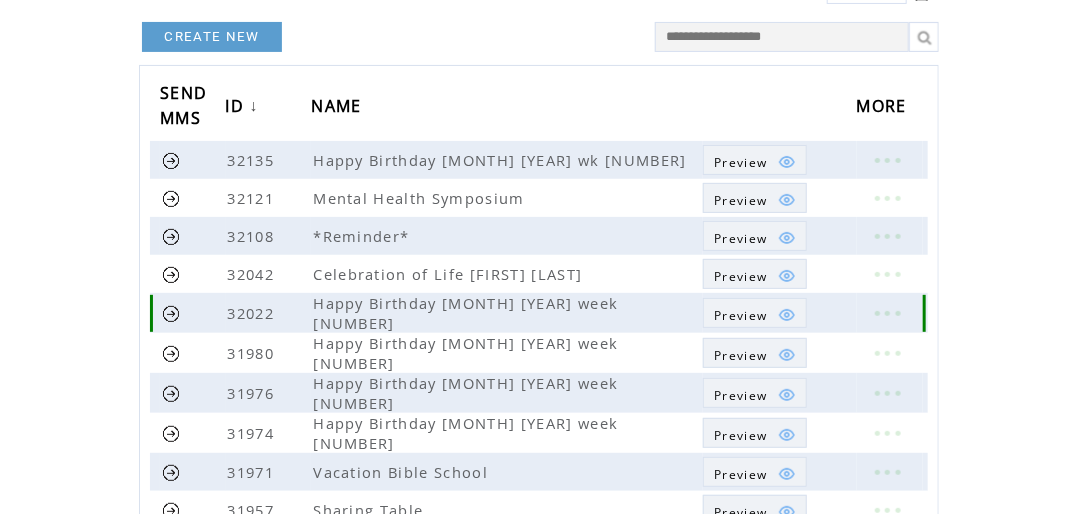 click at bounding box center (887, 313) 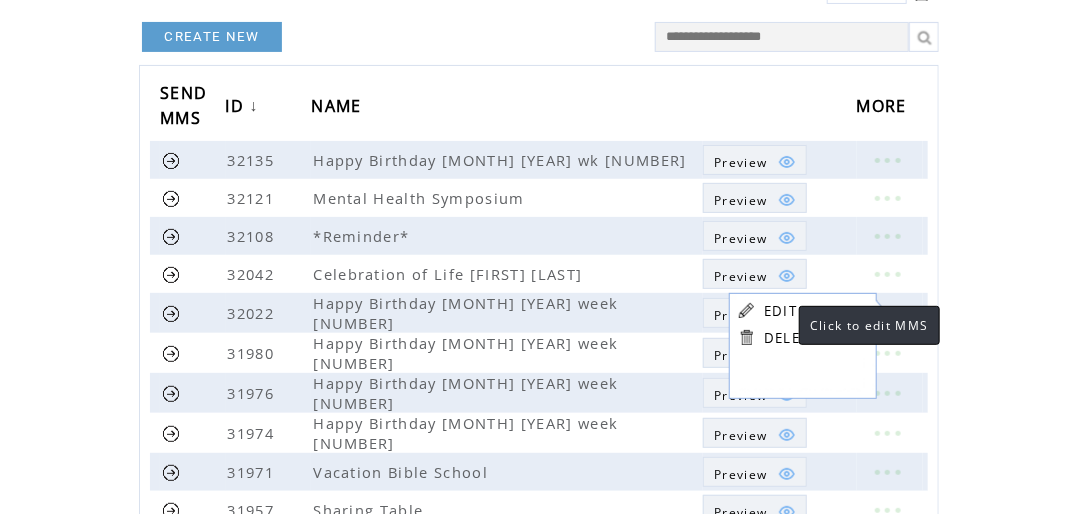 click on "EDIT" at bounding box center (780, 311) 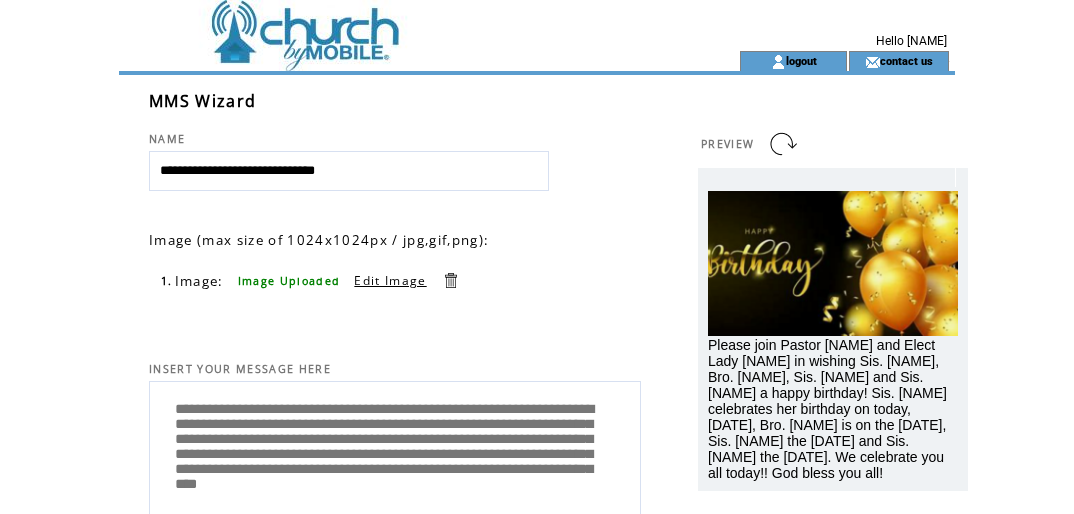 scroll, scrollTop: 0, scrollLeft: 0, axis: both 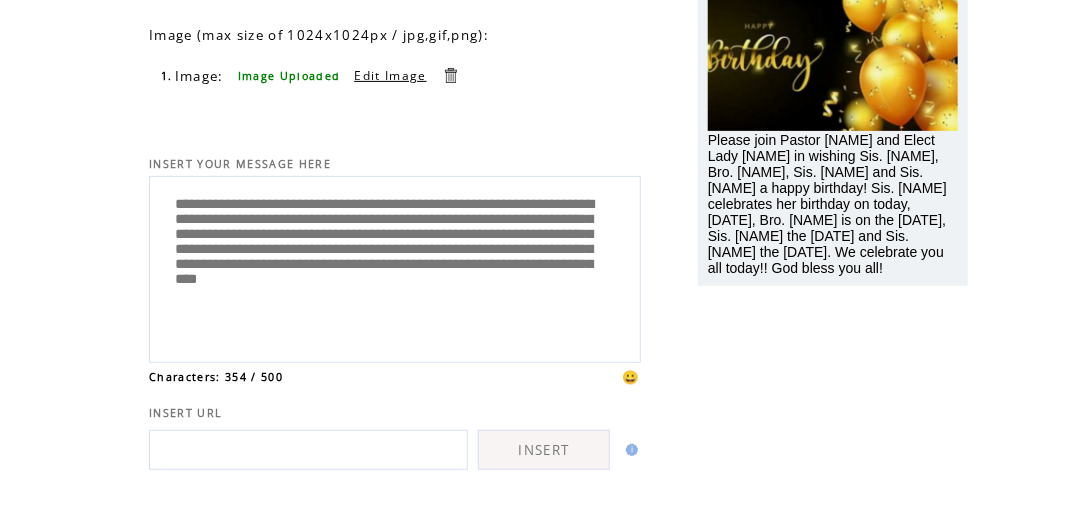 drag, startPoint x: 314, startPoint y: 244, endPoint x: 441, endPoint y: 247, distance: 127.03543 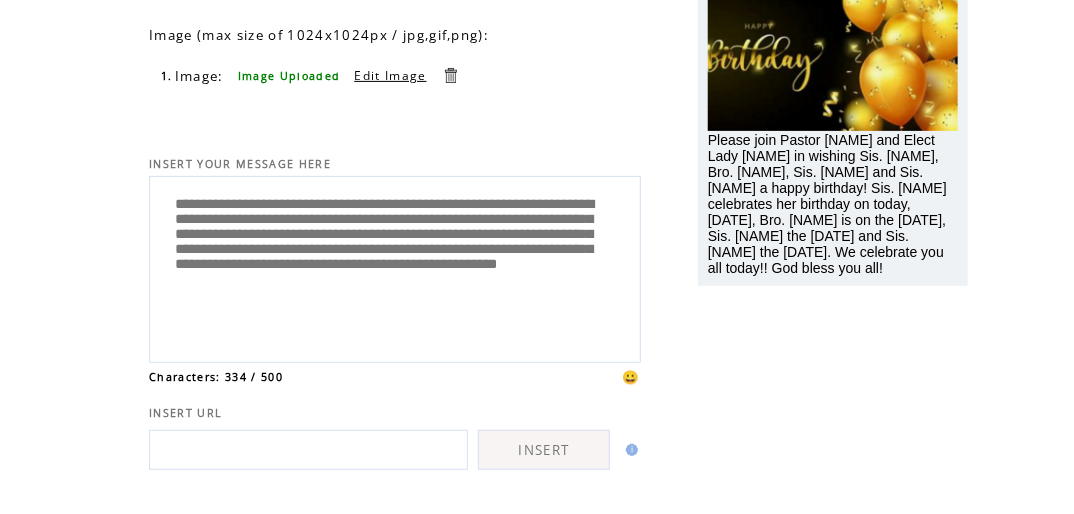 click on "**********" at bounding box center (395, 267) 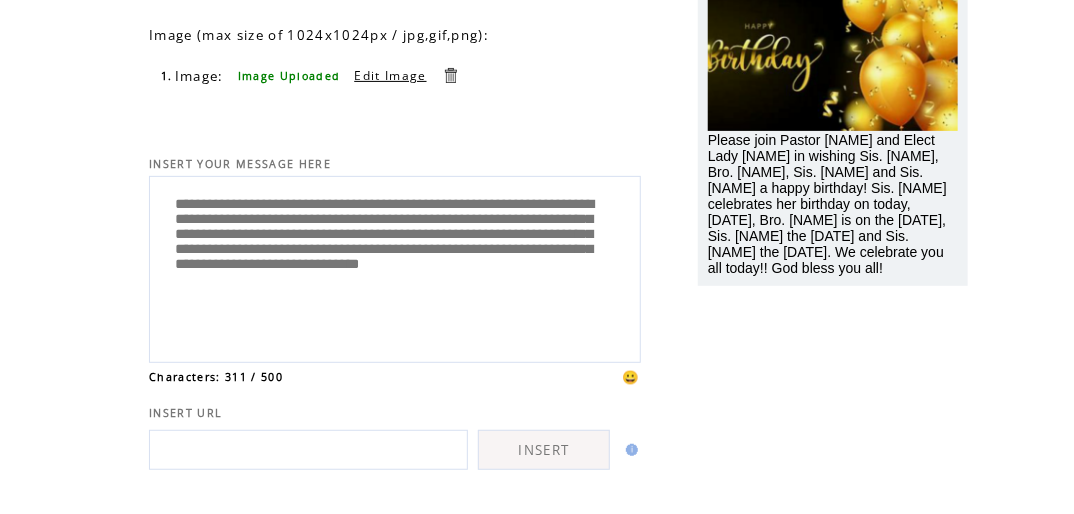 scroll, scrollTop: 336, scrollLeft: 0, axis: vertical 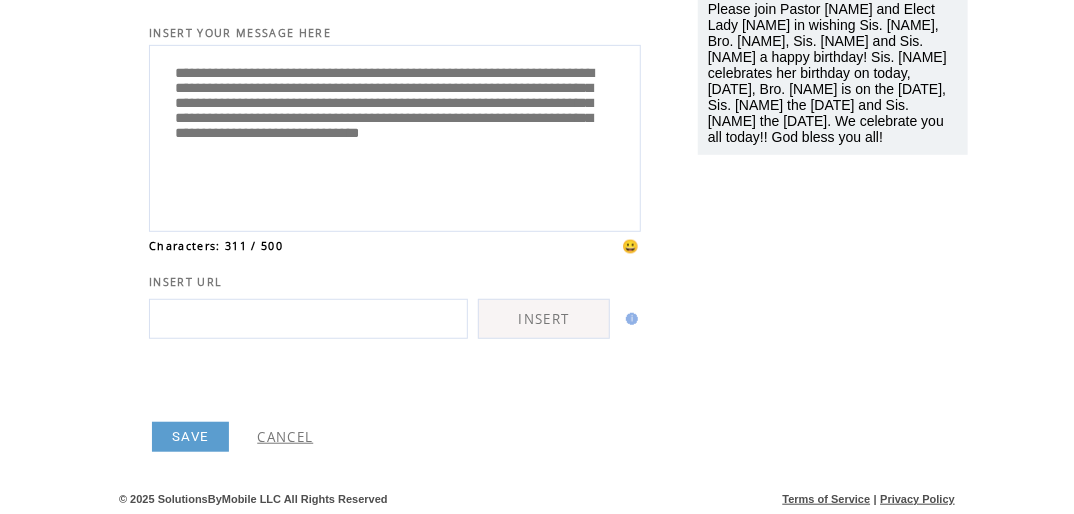 type on "**********" 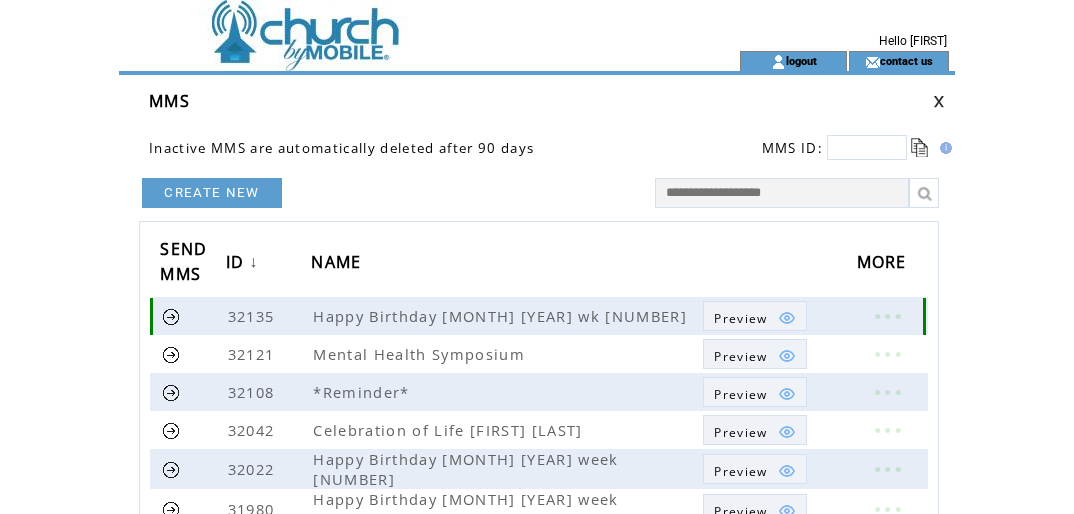 scroll, scrollTop: 0, scrollLeft: 0, axis: both 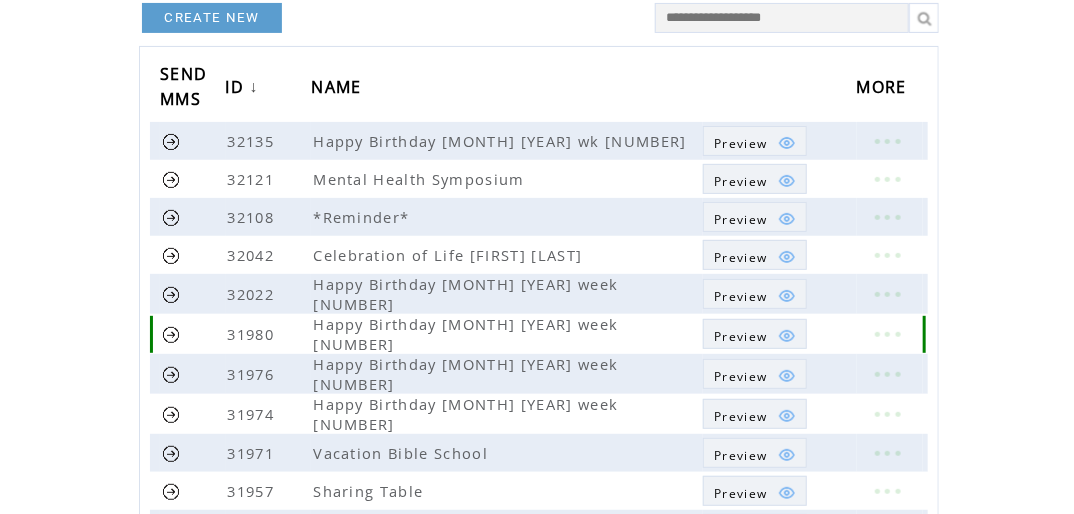 click on "Preview" at bounding box center [740, 336] 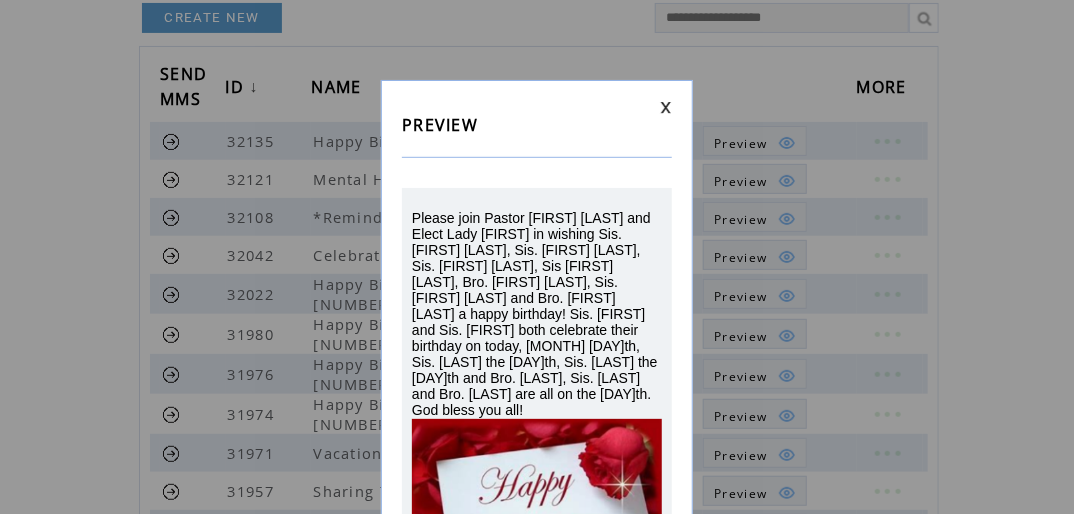 click at bounding box center [666, 107] 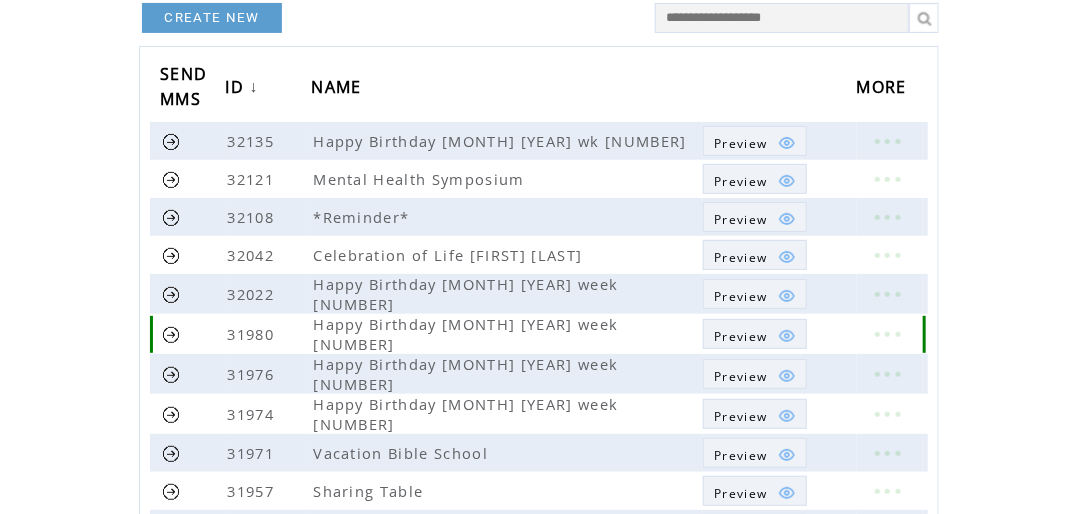 click on "Preview" at bounding box center [740, 336] 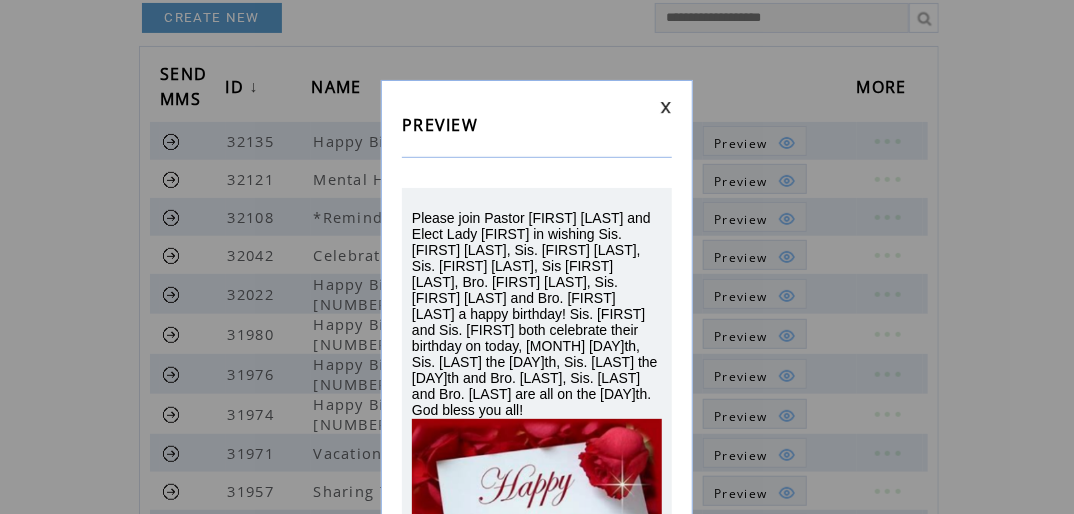 click on "PREVIEW Please join Pastor Sterling Mealancon and Elect Lady Antoinette in wishing Sis. Lorenza Mealancon, Sis. Shelly Dent, Sis. Linda Ramsey, Sis Willie Mae Johnson, Bro. Jamal Wilford, Sis. Ethel Duckett and Bro. Harold Harry a happy birthday! Sis. Lorenza and Sis. Shelly both celebrate their birthday on today, July 15th, Sis. Ramsey the 17th, Sis. Willie Mae the 18th and Bro. Jamal, Sis. Ethel and Bro. Harold are all on the 19th. God bless you all!" at bounding box center (537, 353) 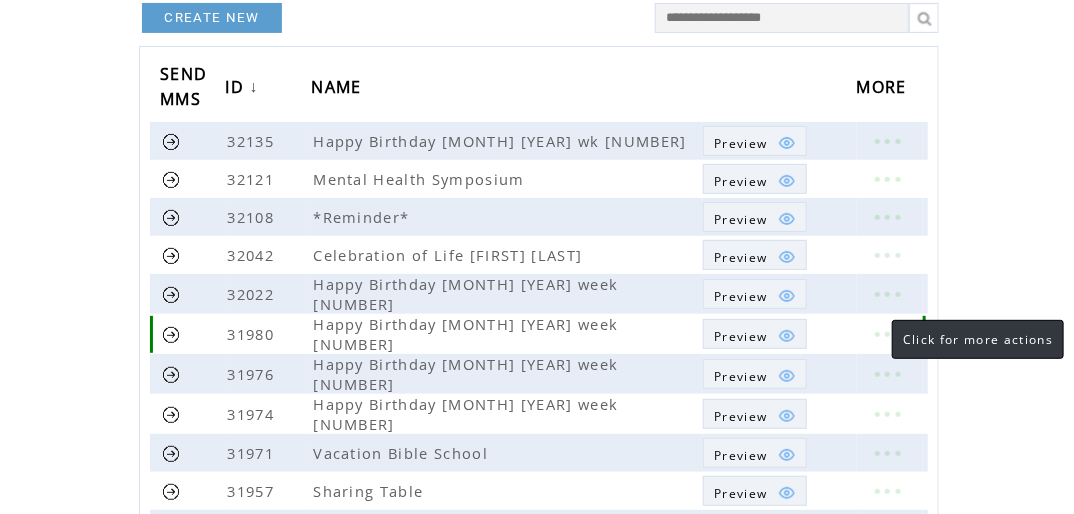 click at bounding box center (887, 334) 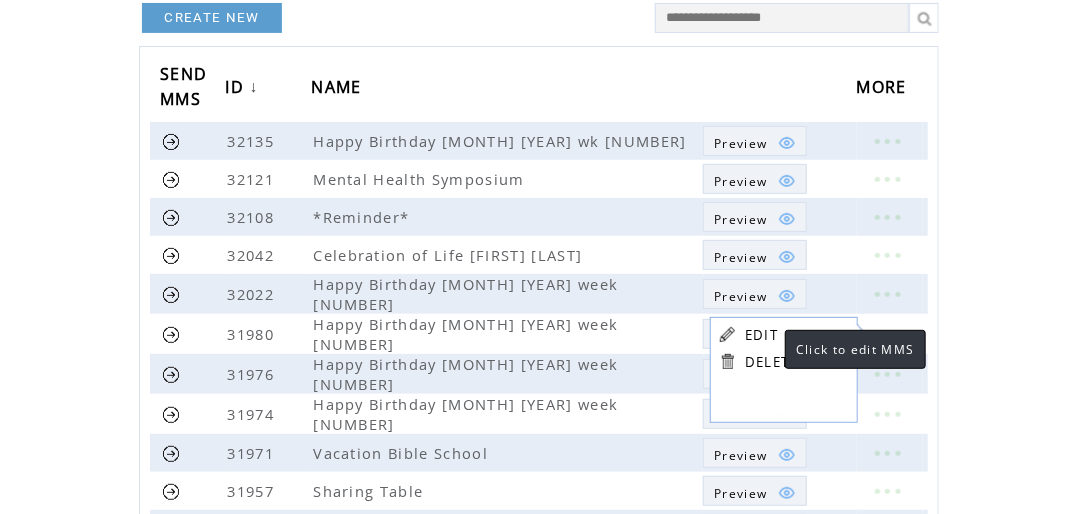 click on "EDIT" at bounding box center [761, 335] 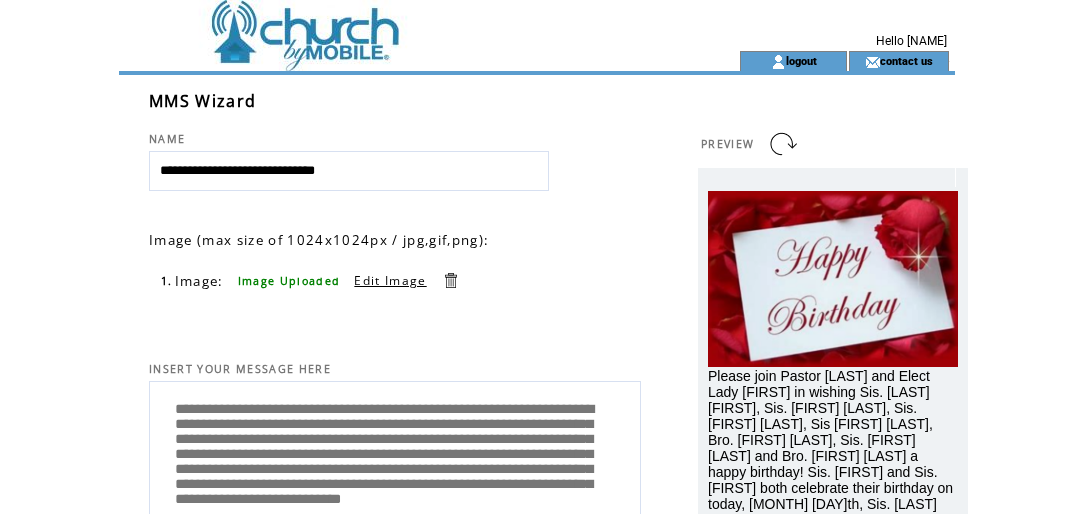 scroll, scrollTop: 0, scrollLeft: 0, axis: both 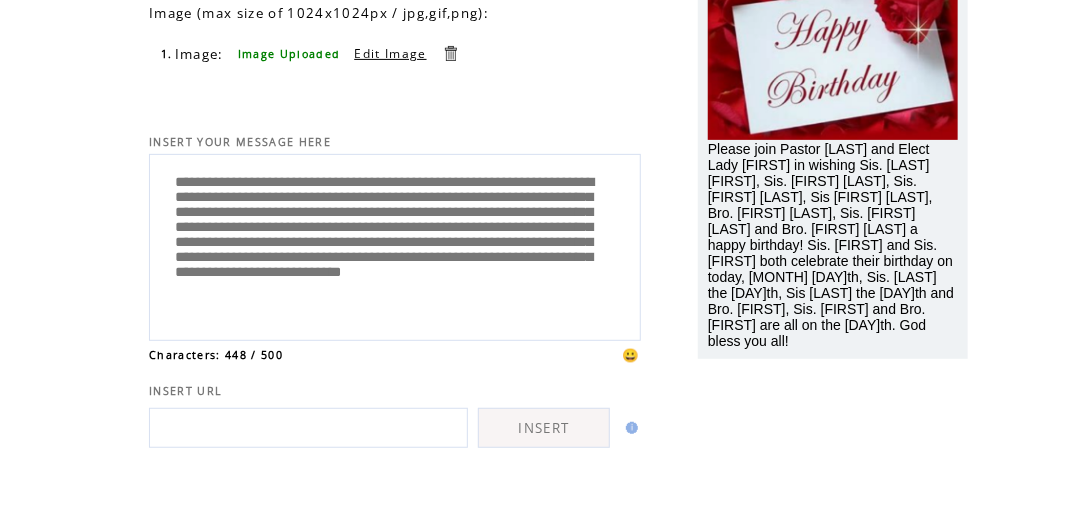 click on "**********" at bounding box center [395, 245] 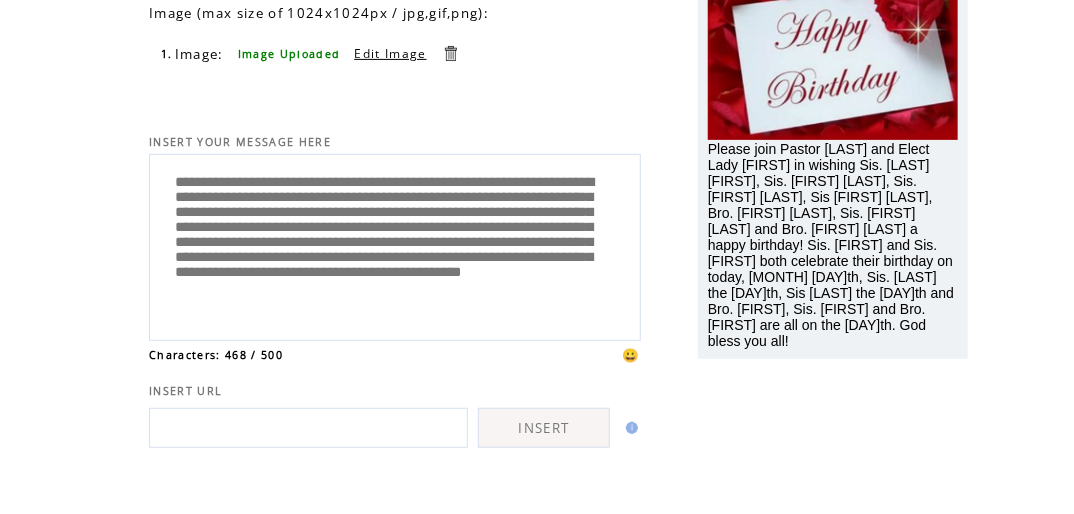 scroll, scrollTop: 60, scrollLeft: 0, axis: vertical 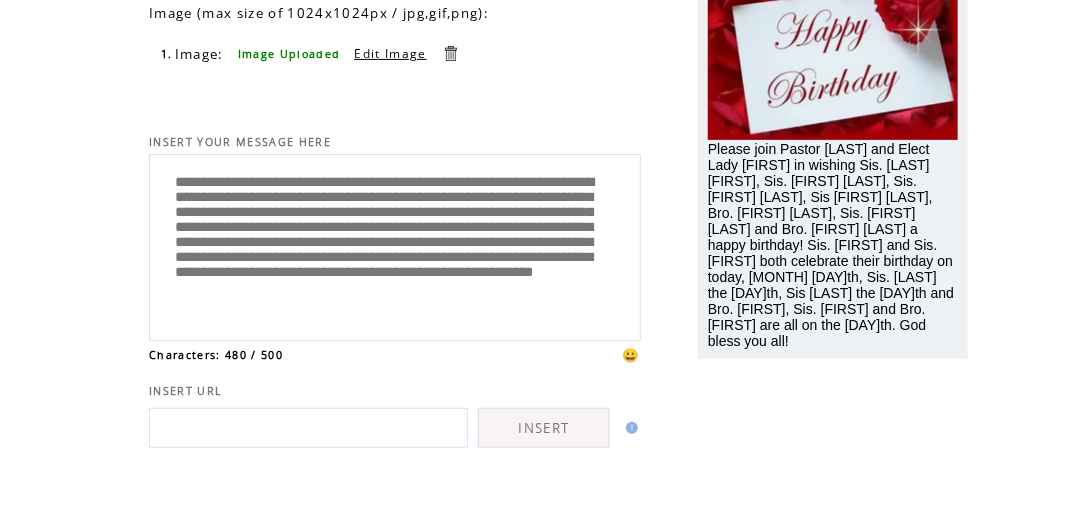 drag, startPoint x: 220, startPoint y: 246, endPoint x: 494, endPoint y: 245, distance: 274.00183 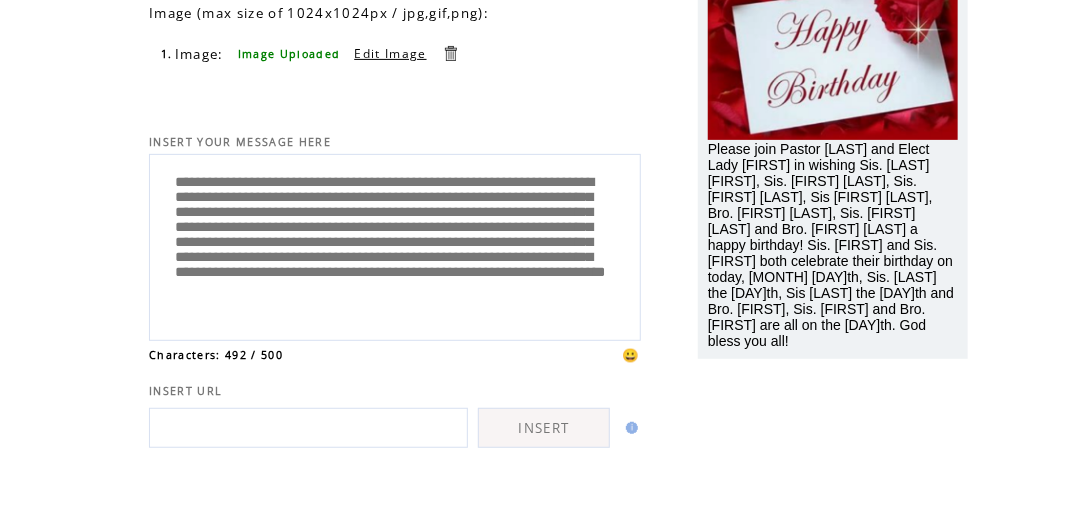 click on "**********" at bounding box center [395, 245] 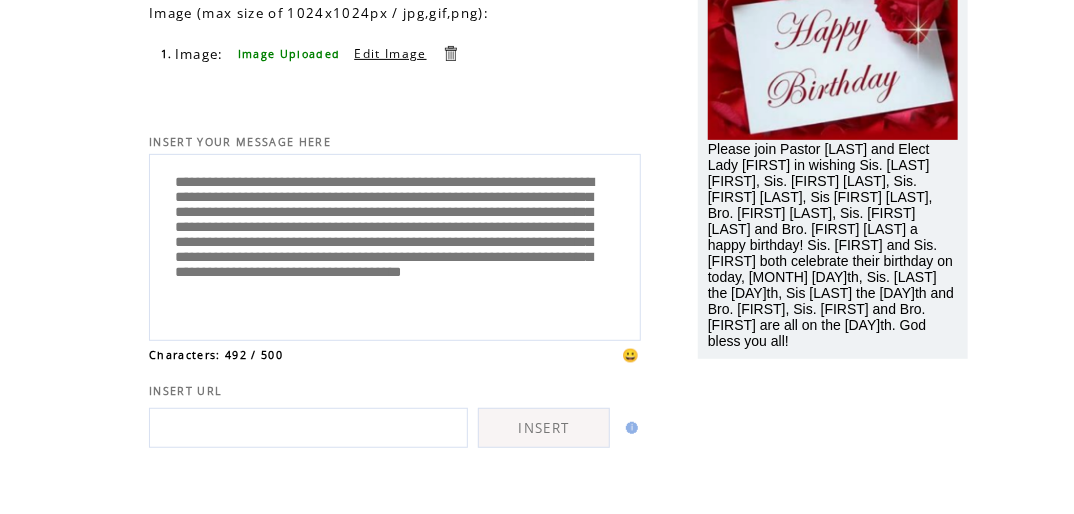 scroll, scrollTop: 40, scrollLeft: 0, axis: vertical 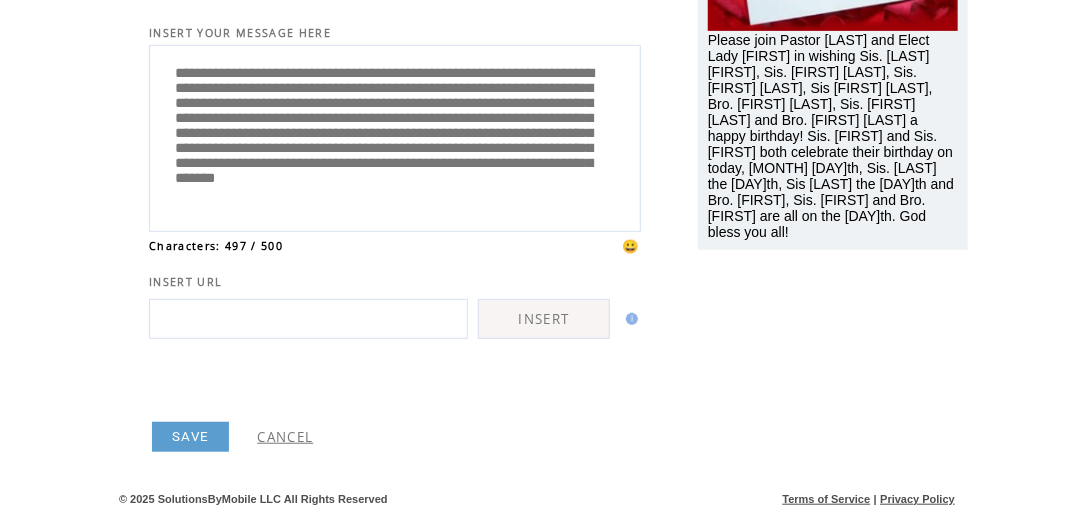 type on "**********" 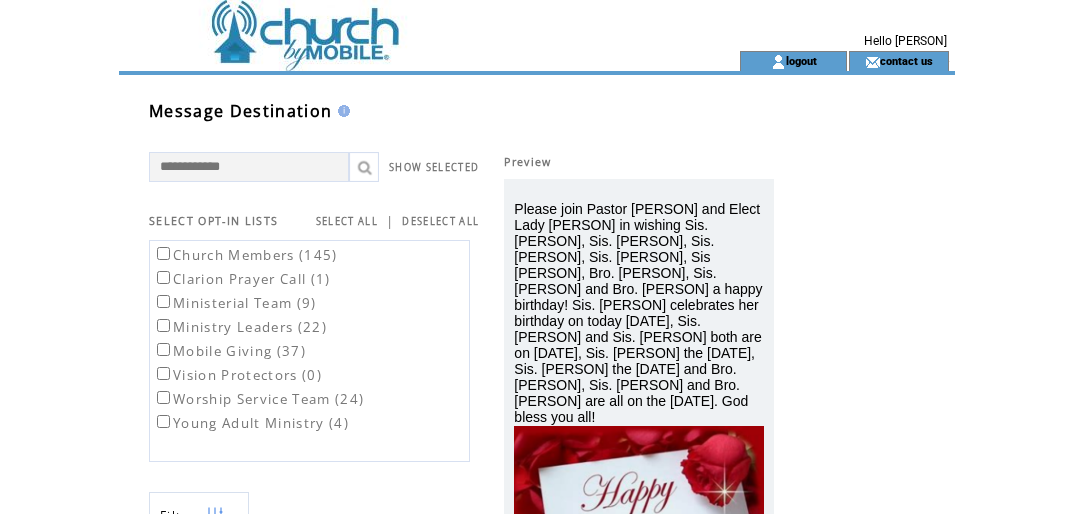 scroll, scrollTop: 0, scrollLeft: 0, axis: both 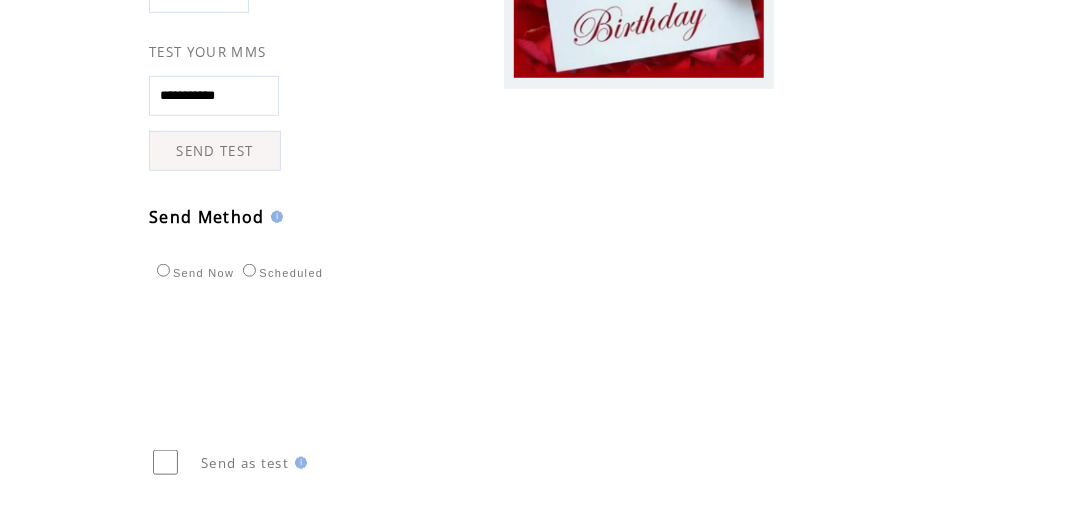 click on "Scheduled" at bounding box center [280, 273] 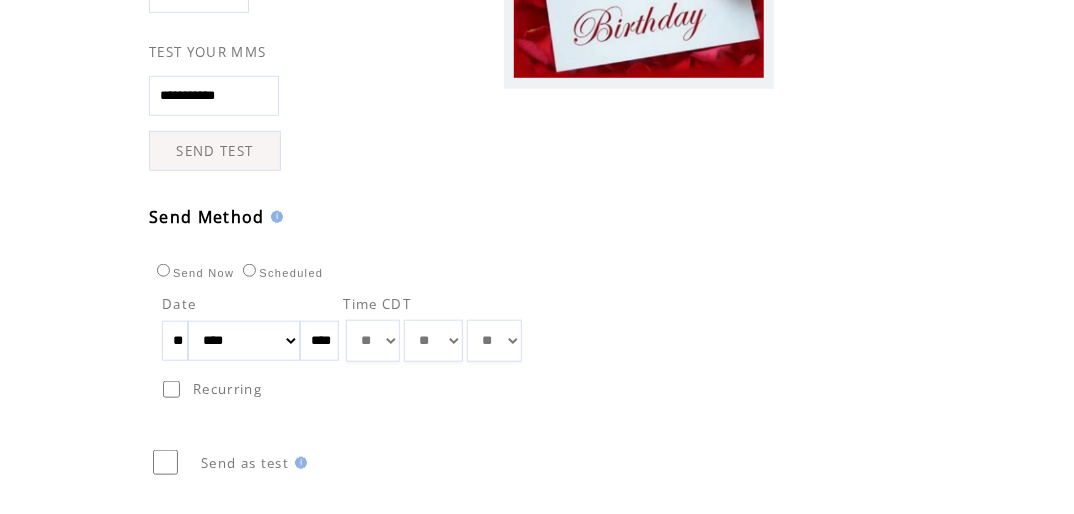 click on "** 	 ** 	 ** 	 ** 	 ** 	 ** 	 ** 	 ** 	 ** 	 ** 	 ** 	 ** 	 **" at bounding box center [373, 341] 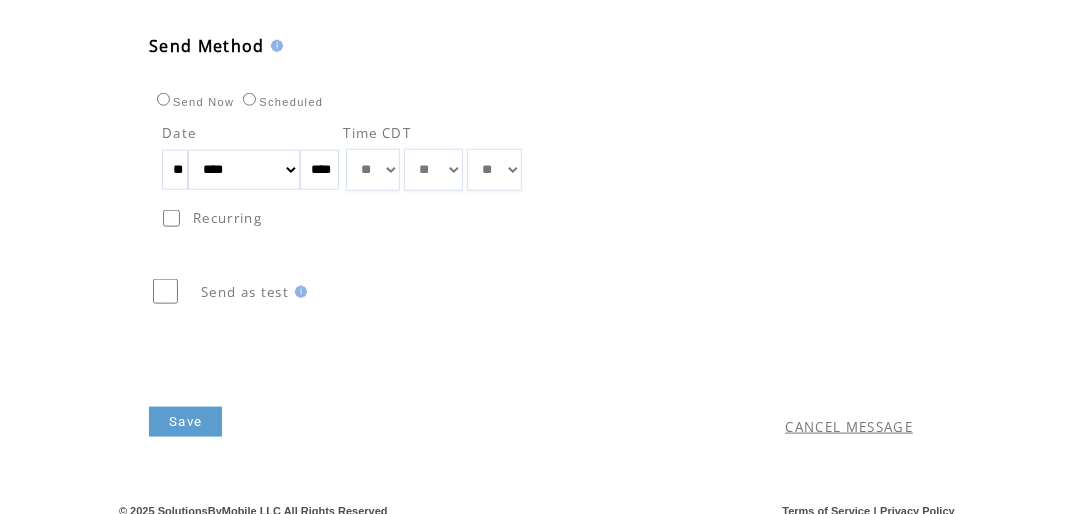 scroll, scrollTop: 696, scrollLeft: 0, axis: vertical 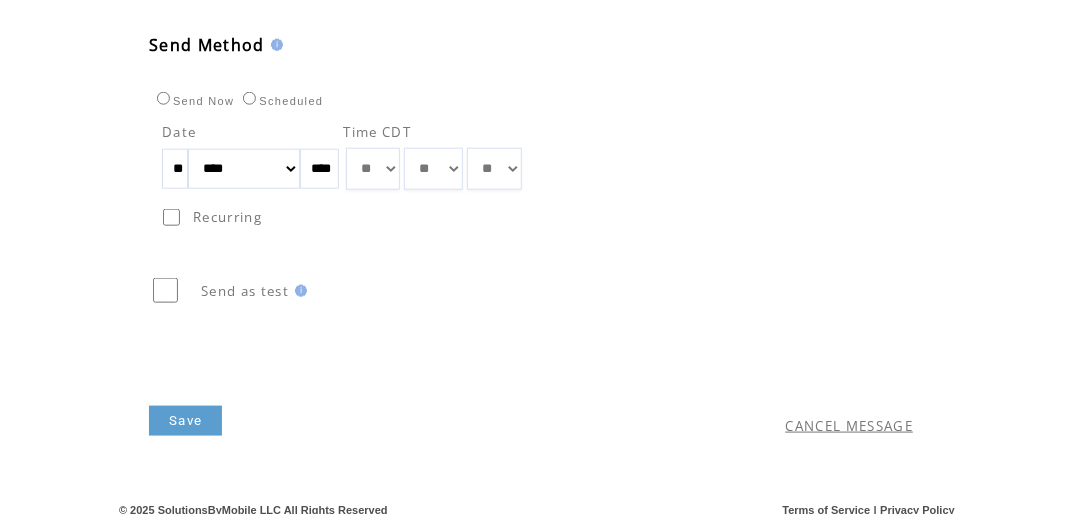 click on "Save" at bounding box center [185, 421] 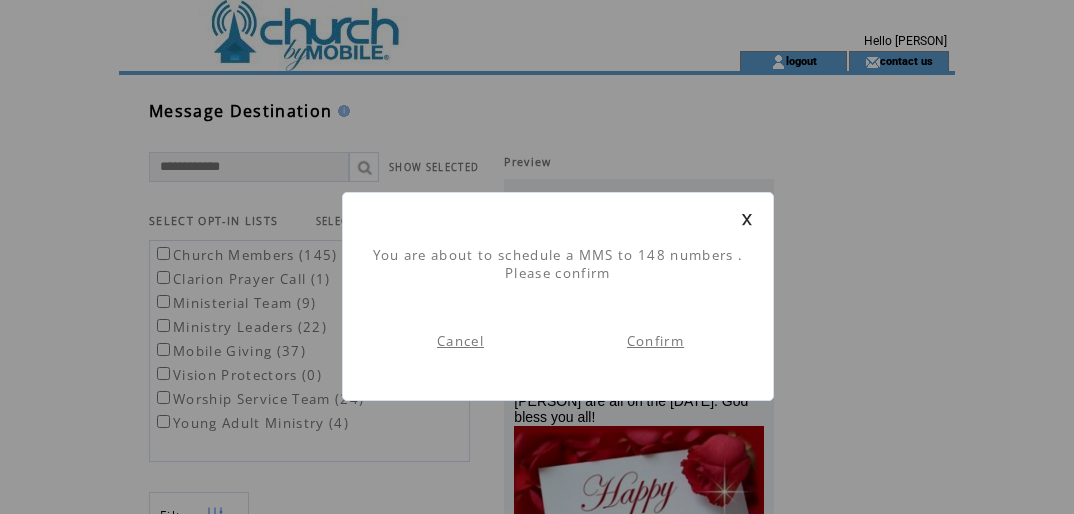 scroll, scrollTop: 0, scrollLeft: 0, axis: both 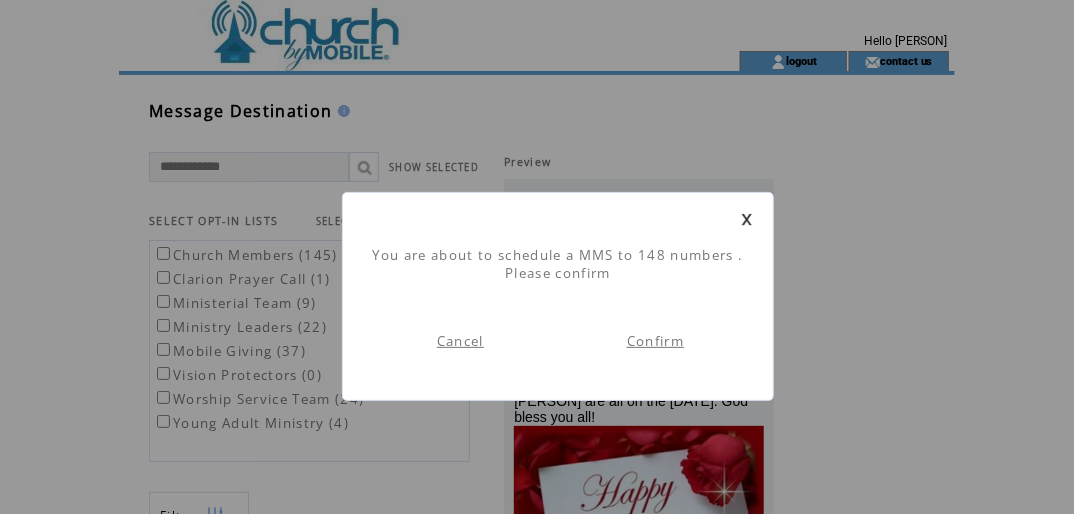 click on "Confirm" at bounding box center (655, 341) 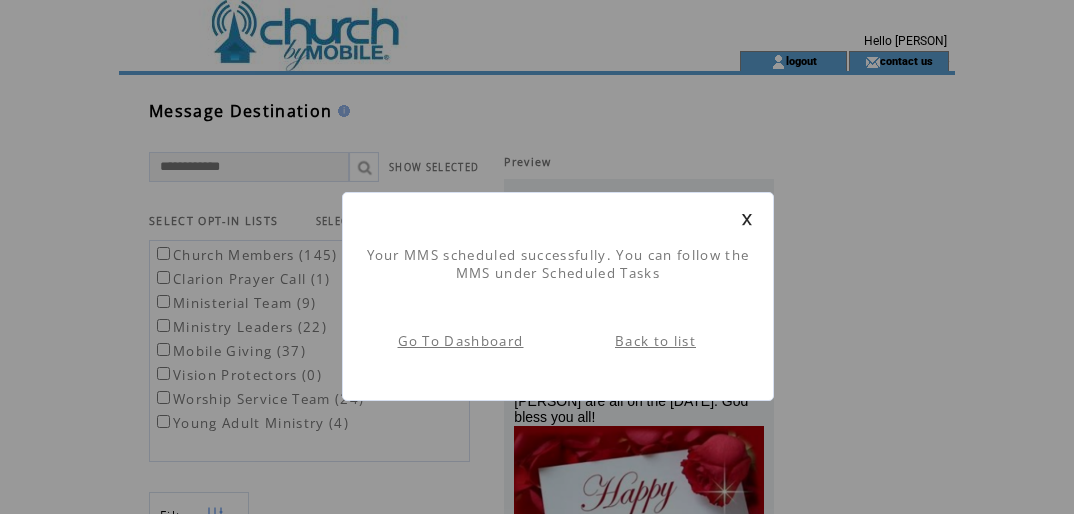 scroll, scrollTop: 0, scrollLeft: 0, axis: both 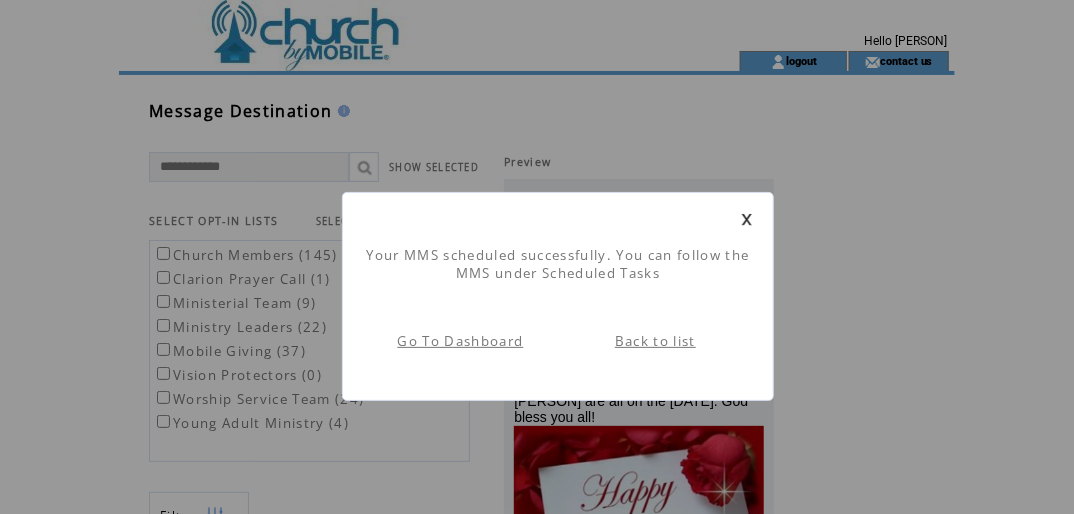 click on "Go To Dashboard" at bounding box center [461, 341] 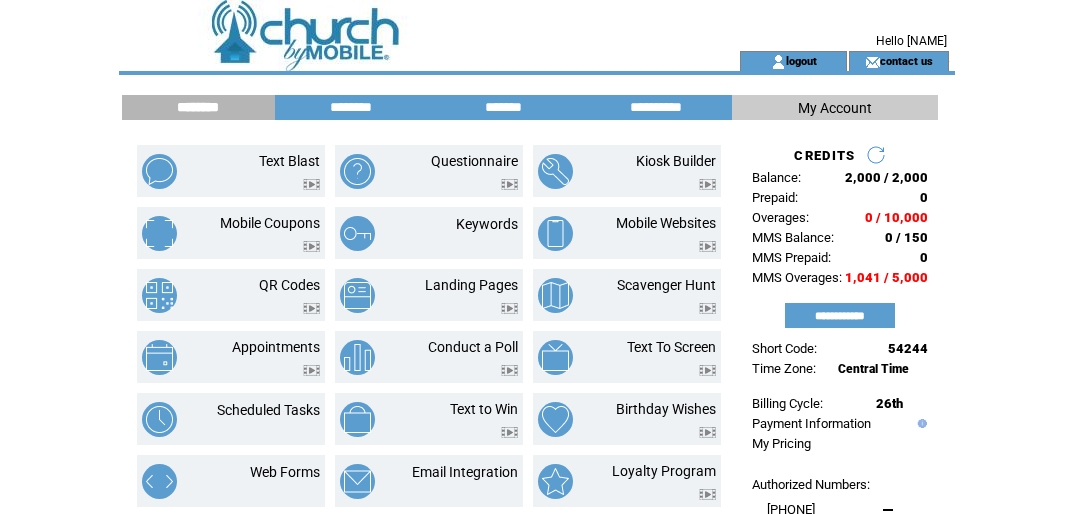 scroll, scrollTop: 0, scrollLeft: 0, axis: both 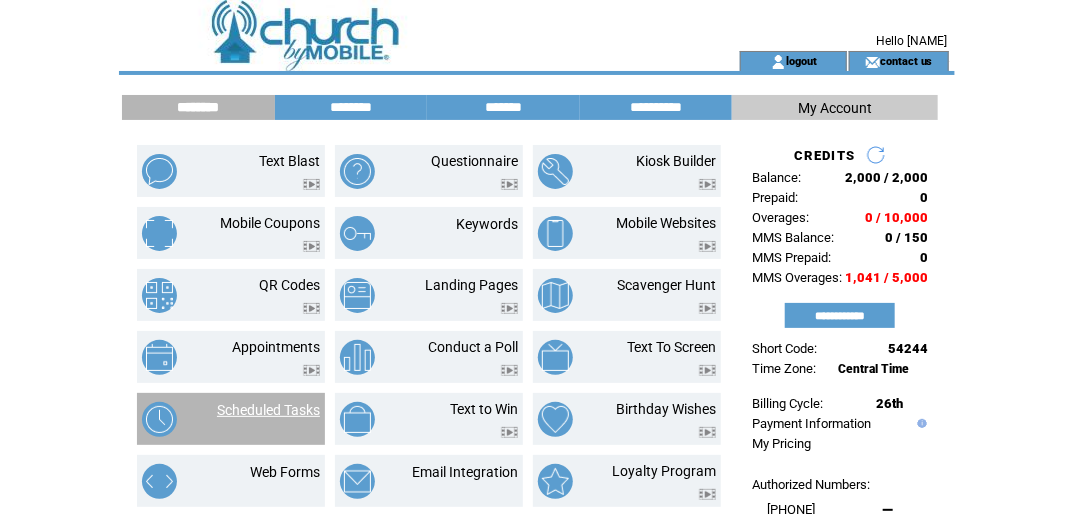 click on "Scheduled Tasks" at bounding box center (268, 410) 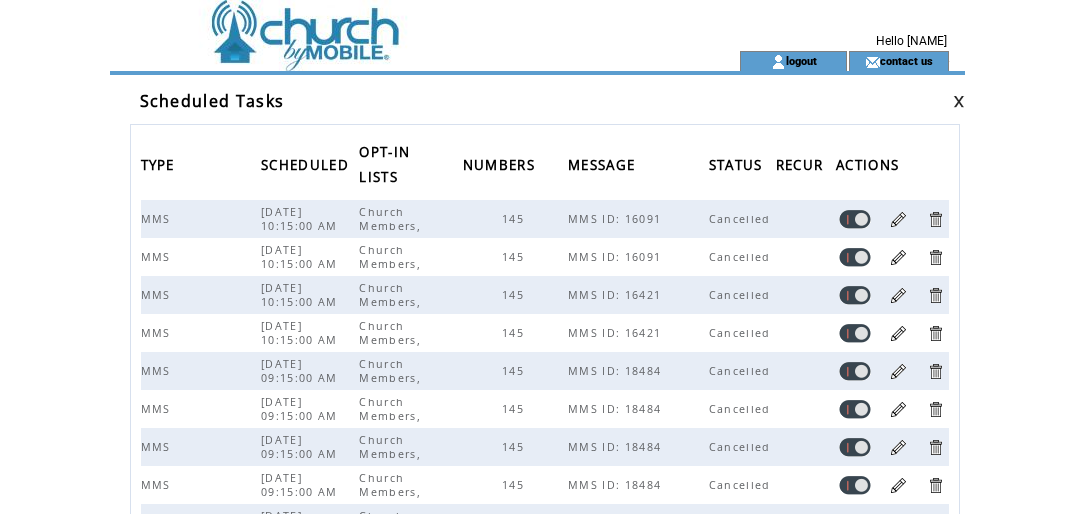scroll, scrollTop: 587, scrollLeft: 0, axis: vertical 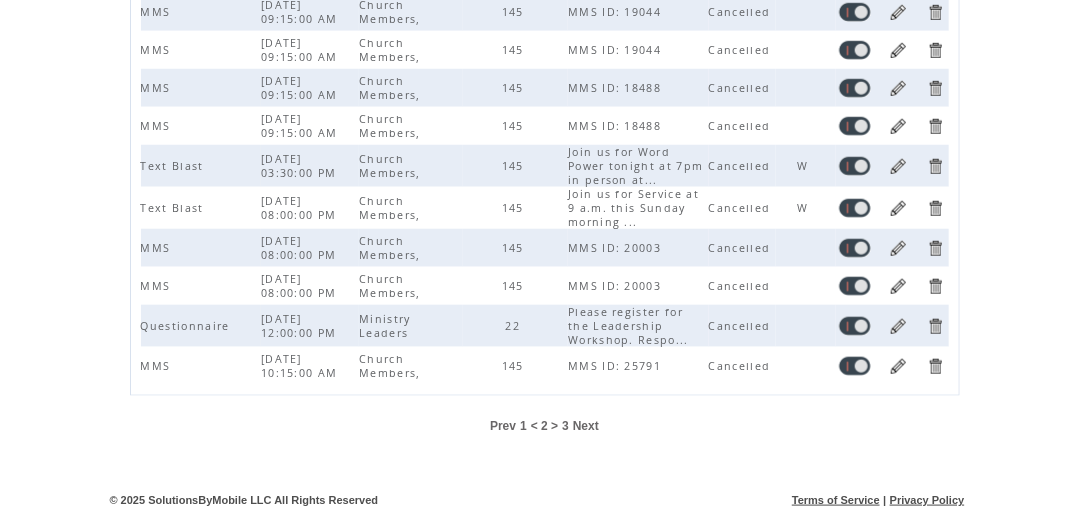 click on "Next" at bounding box center (586, 426) 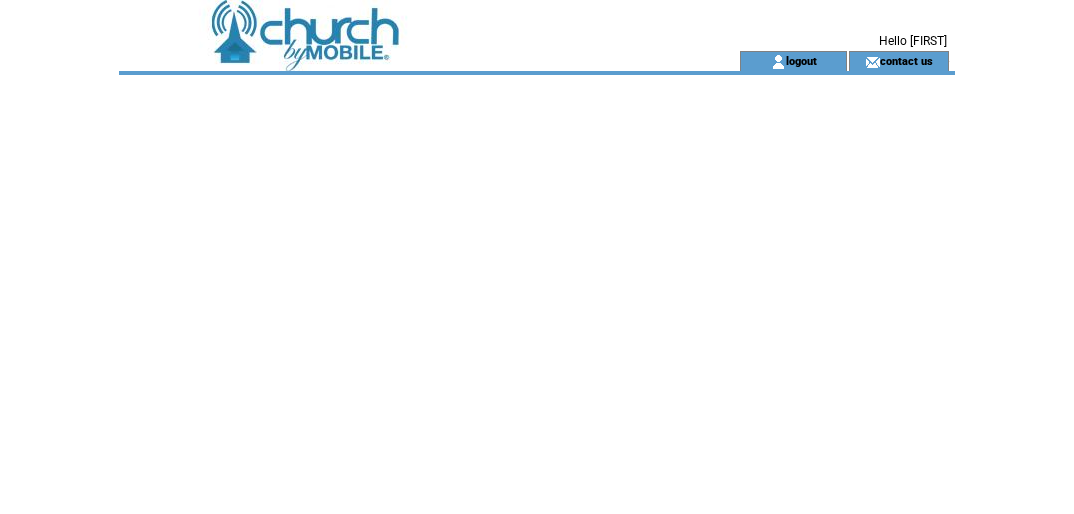 scroll, scrollTop: 0, scrollLeft: 0, axis: both 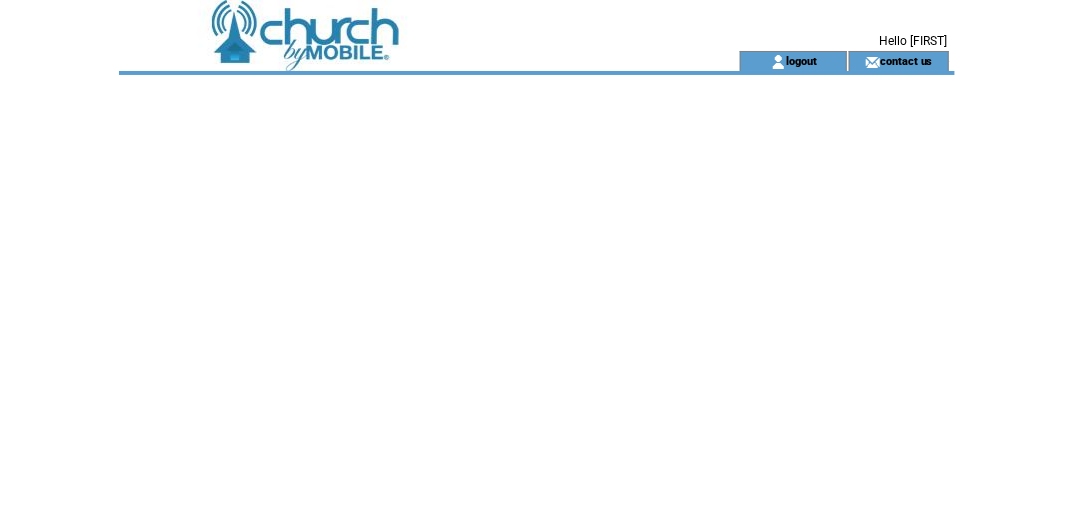 click at bounding box center [393, 25] 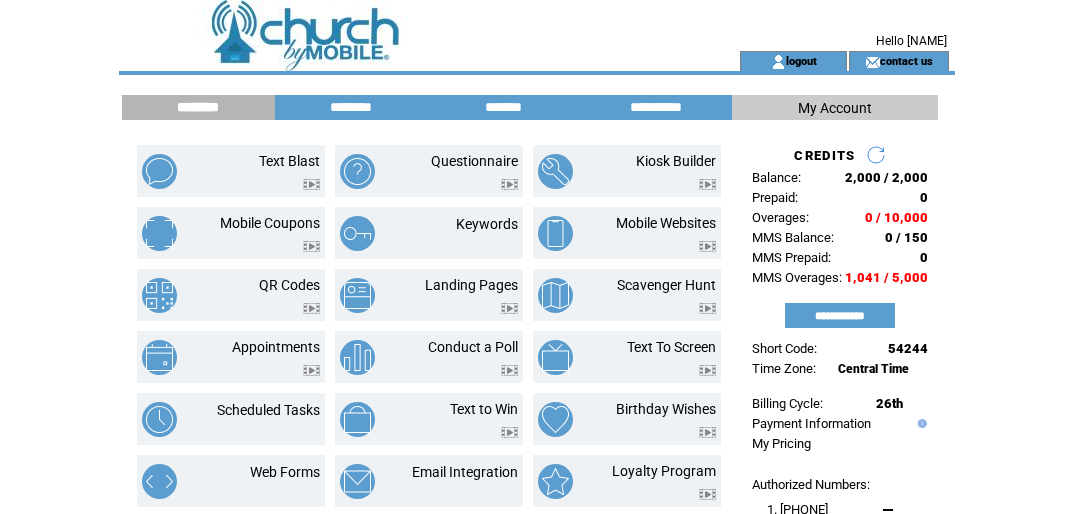 scroll, scrollTop: 0, scrollLeft: 0, axis: both 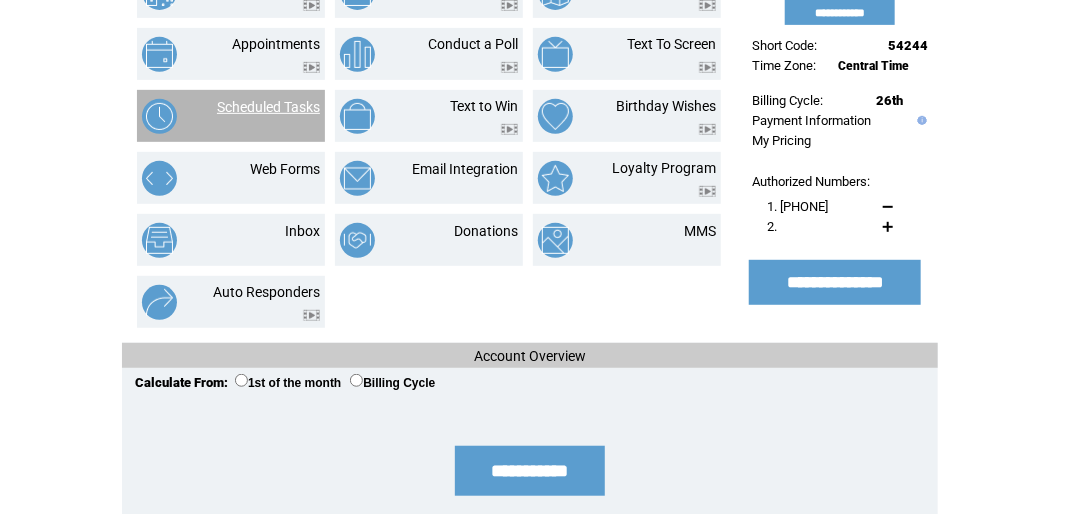 click on "Scheduled Tasks" at bounding box center (268, 107) 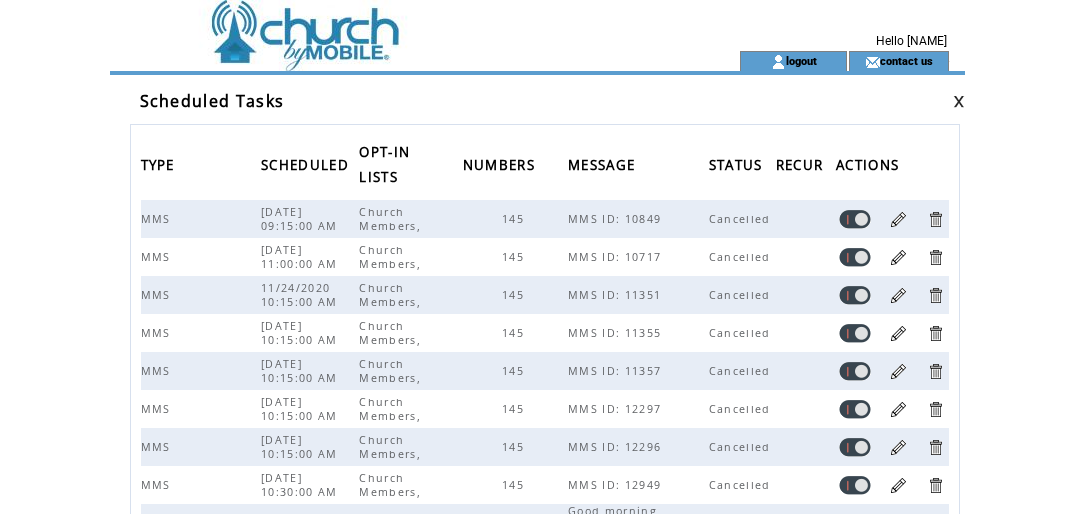 scroll, scrollTop: 0, scrollLeft: 0, axis: both 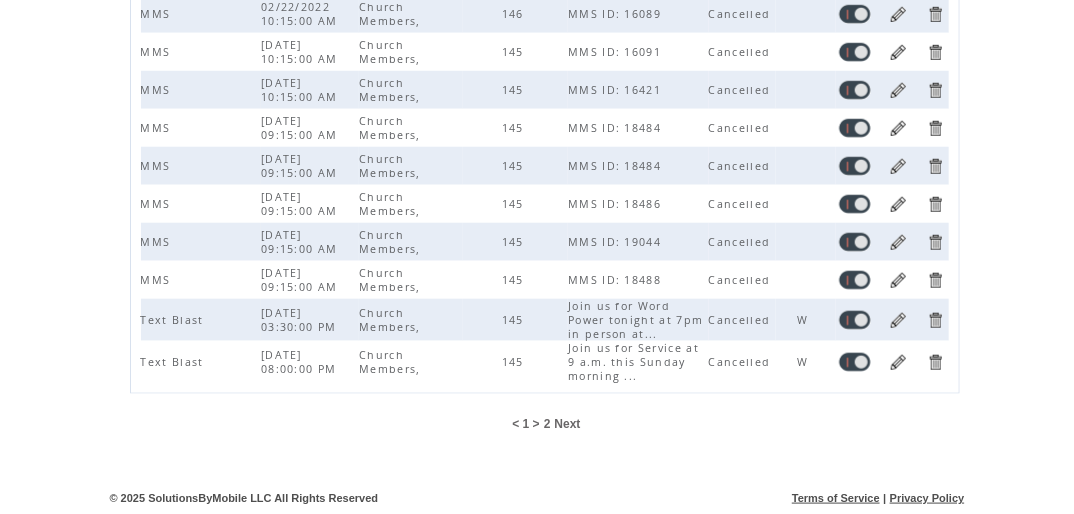 click on "Next" at bounding box center [568, 424] 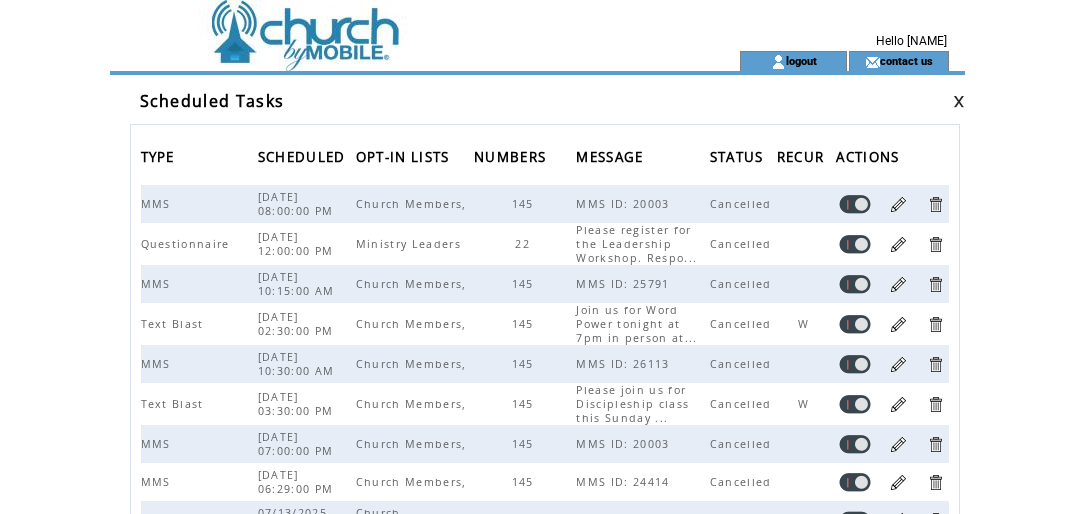 scroll, scrollTop: 0, scrollLeft: 0, axis: both 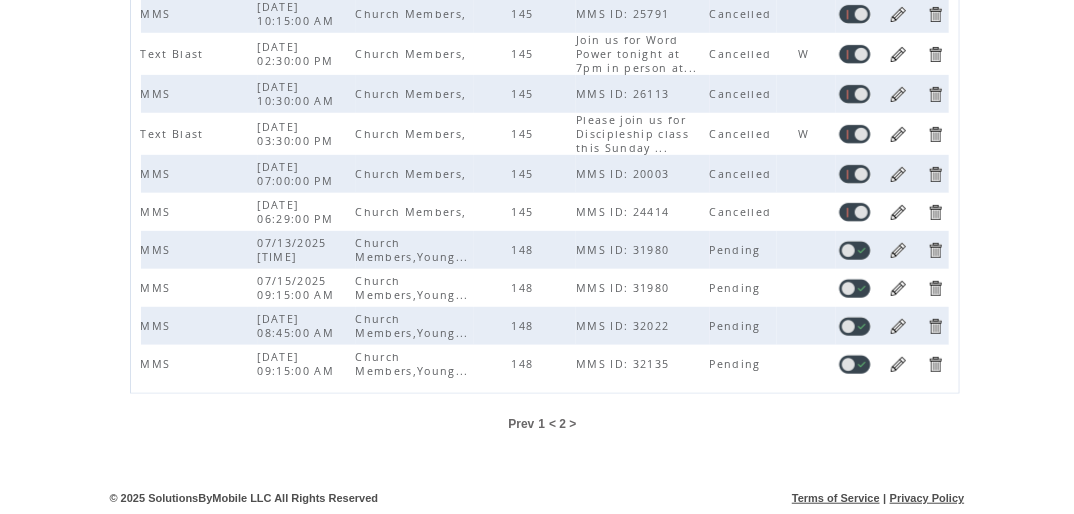 click at bounding box center [898, 288] 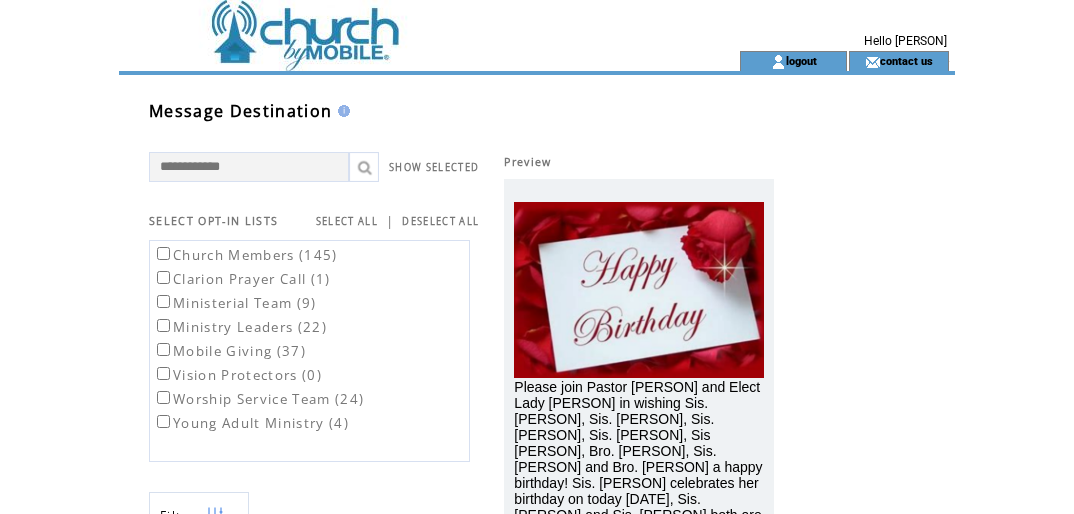 scroll, scrollTop: 0, scrollLeft: 0, axis: both 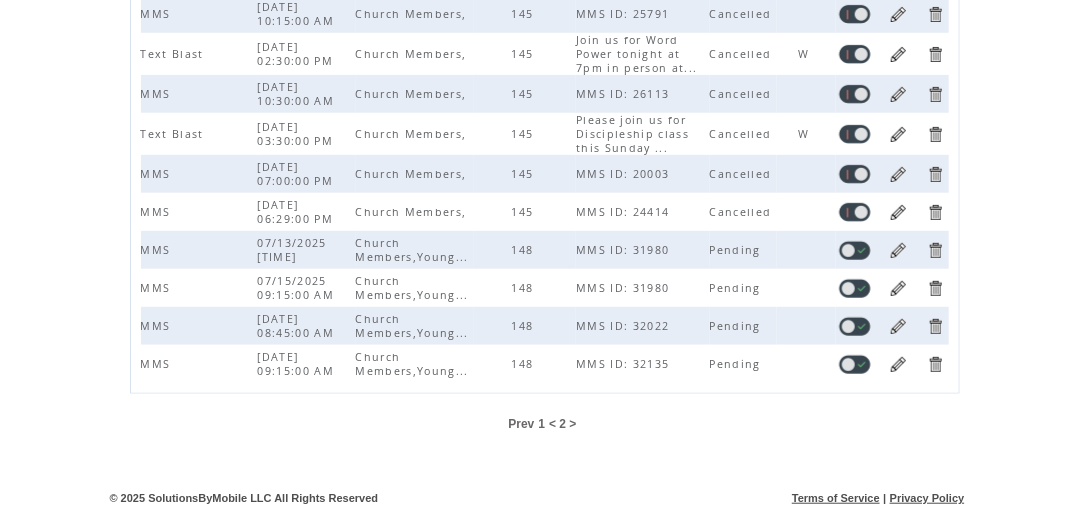 click at bounding box center [935, 288] 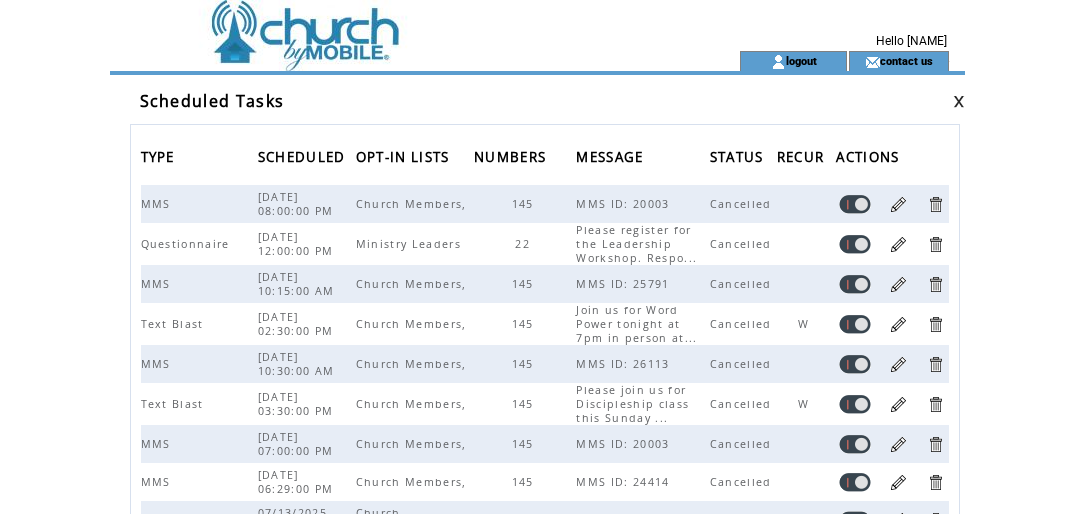 scroll, scrollTop: 0, scrollLeft: 0, axis: both 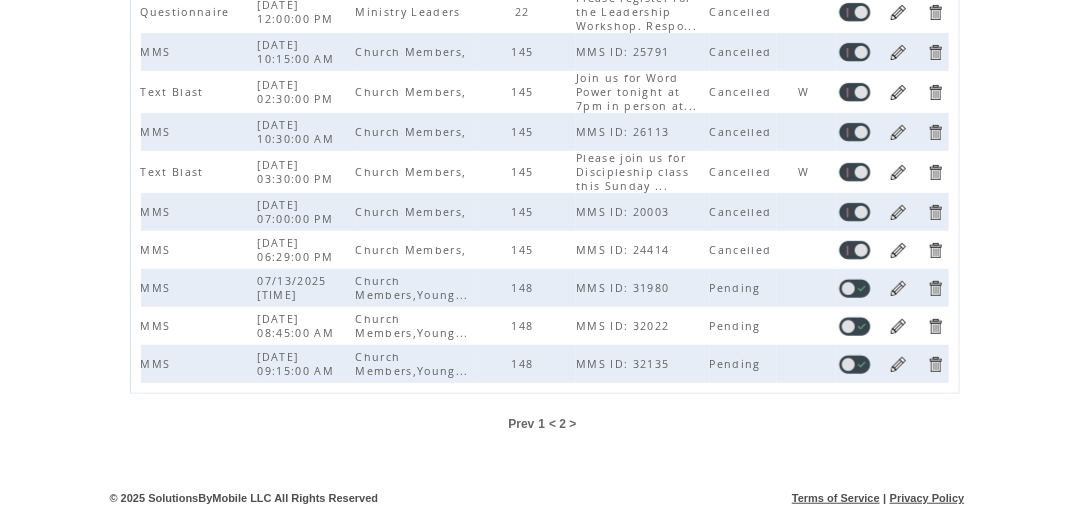 click at bounding box center [898, 326] 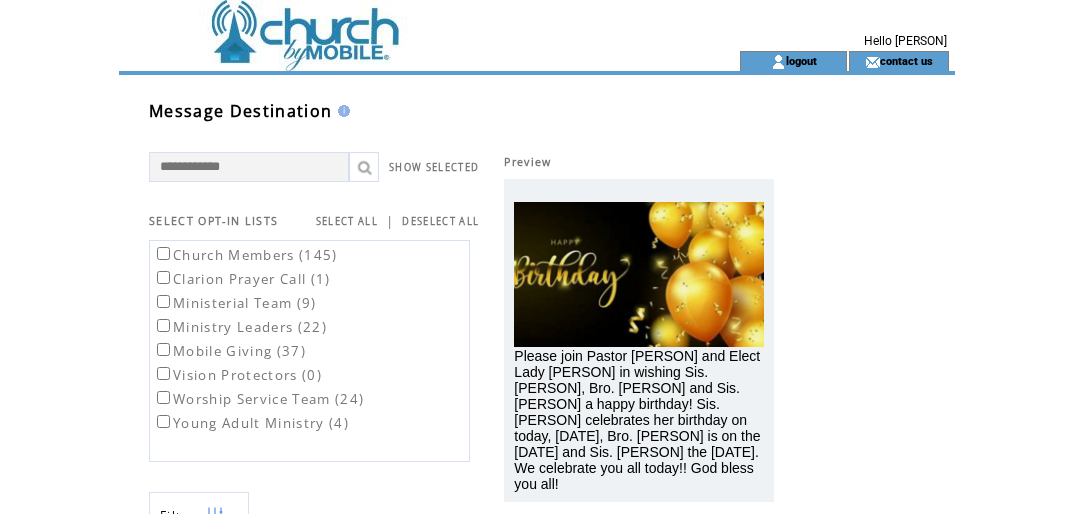 scroll, scrollTop: 0, scrollLeft: 0, axis: both 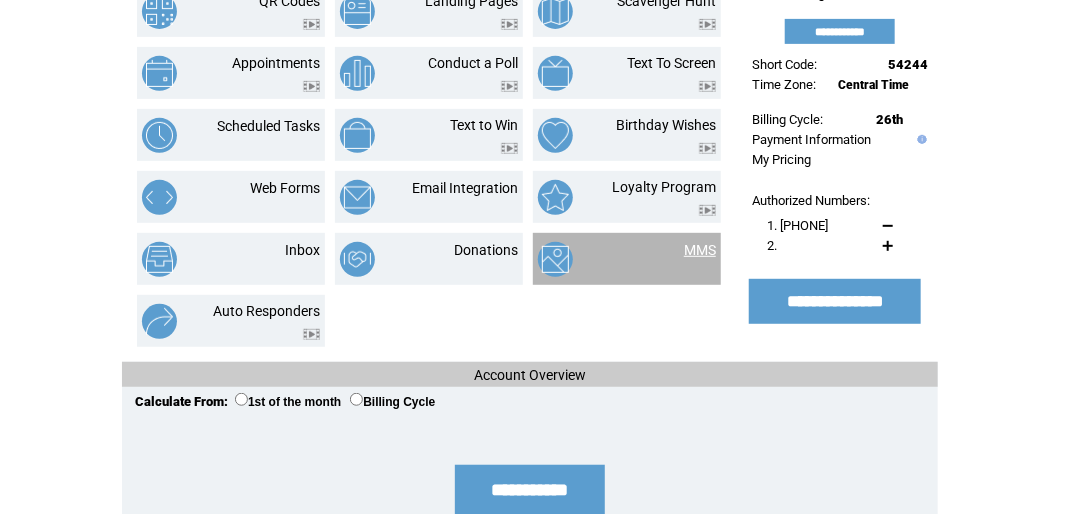 click on "MMS" at bounding box center (700, 250) 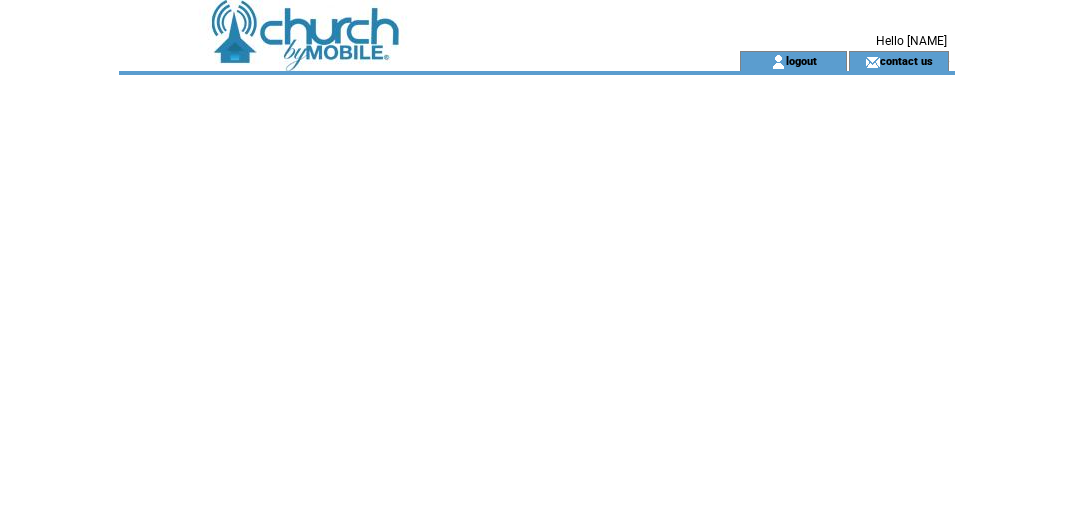 scroll, scrollTop: 0, scrollLeft: 0, axis: both 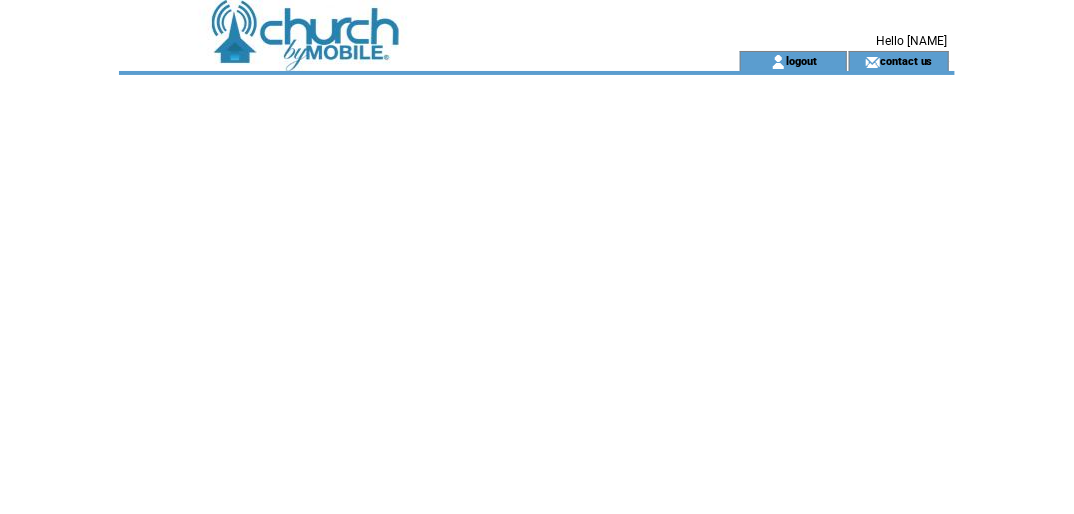 click on "**********" 